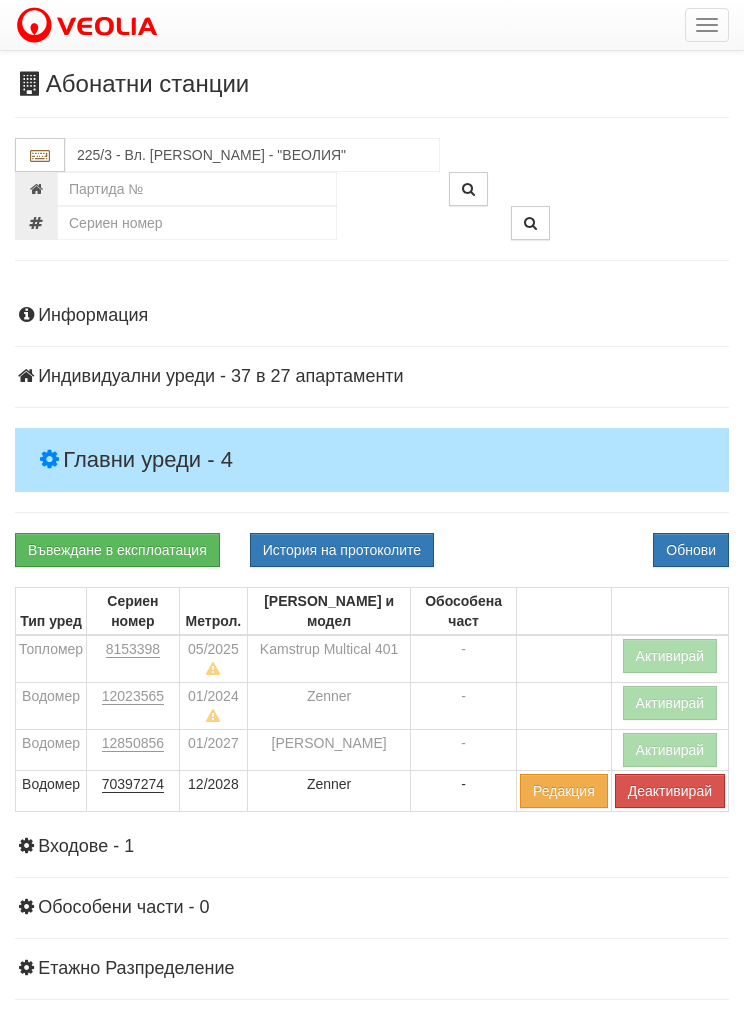 scroll, scrollTop: 0, scrollLeft: 0, axis: both 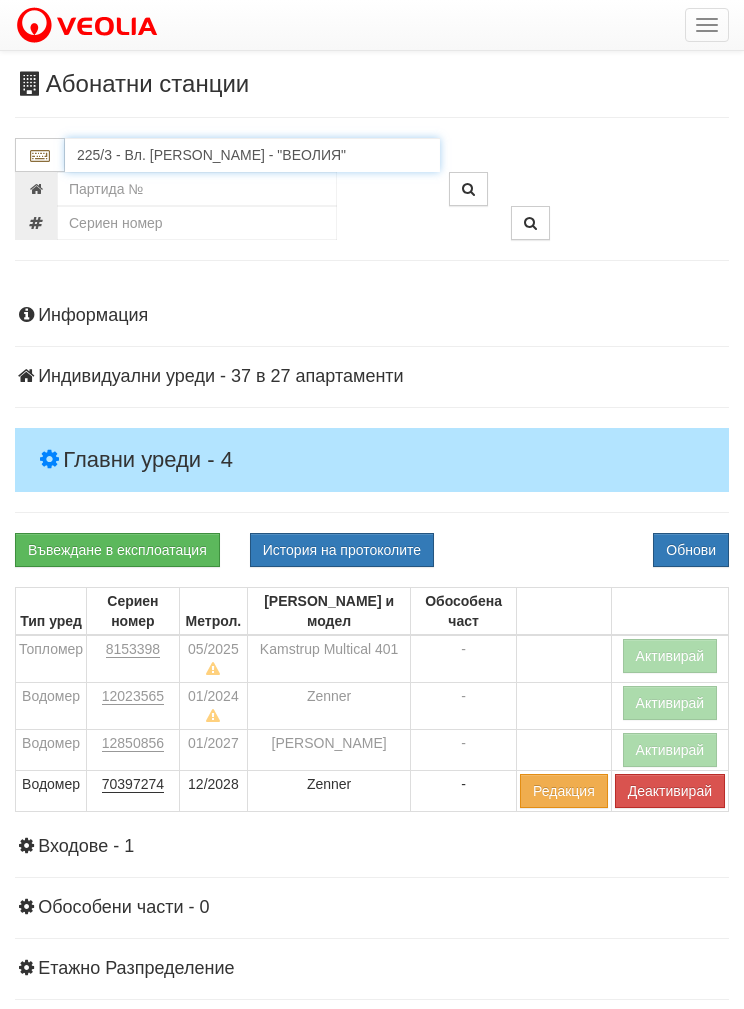 click on "225/3 - Вл. Варненчик - "ВЕОЛИЯ"" at bounding box center (252, 155) 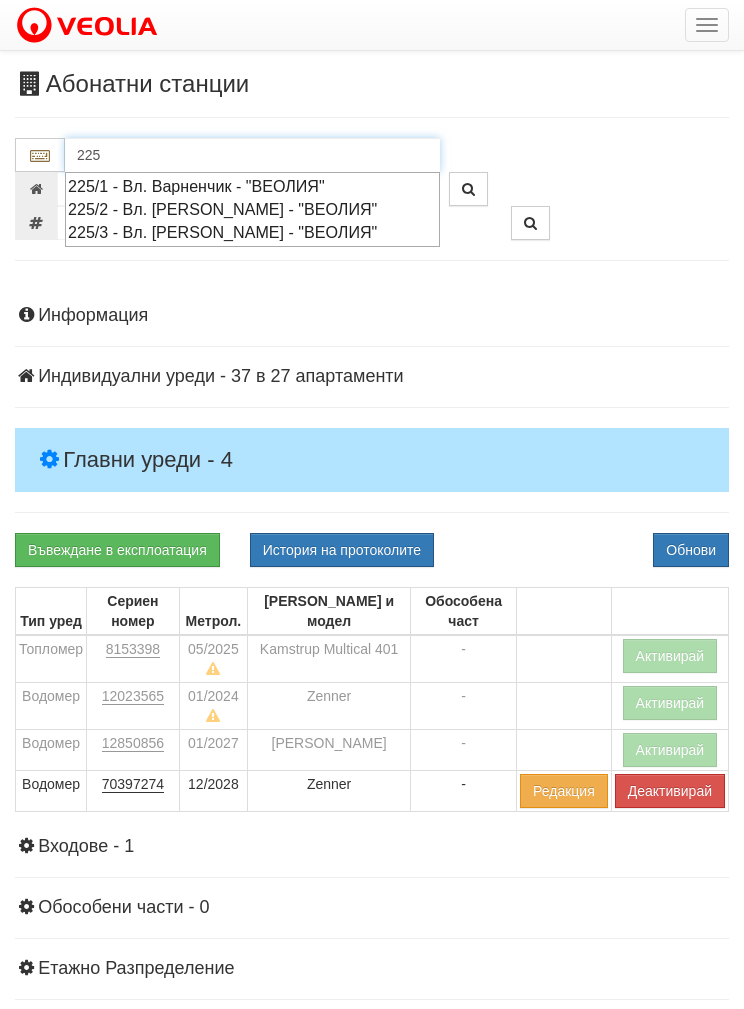 click on "225/1 - Вл. Варненчик - "ВЕОЛИЯ"" at bounding box center (252, 186) 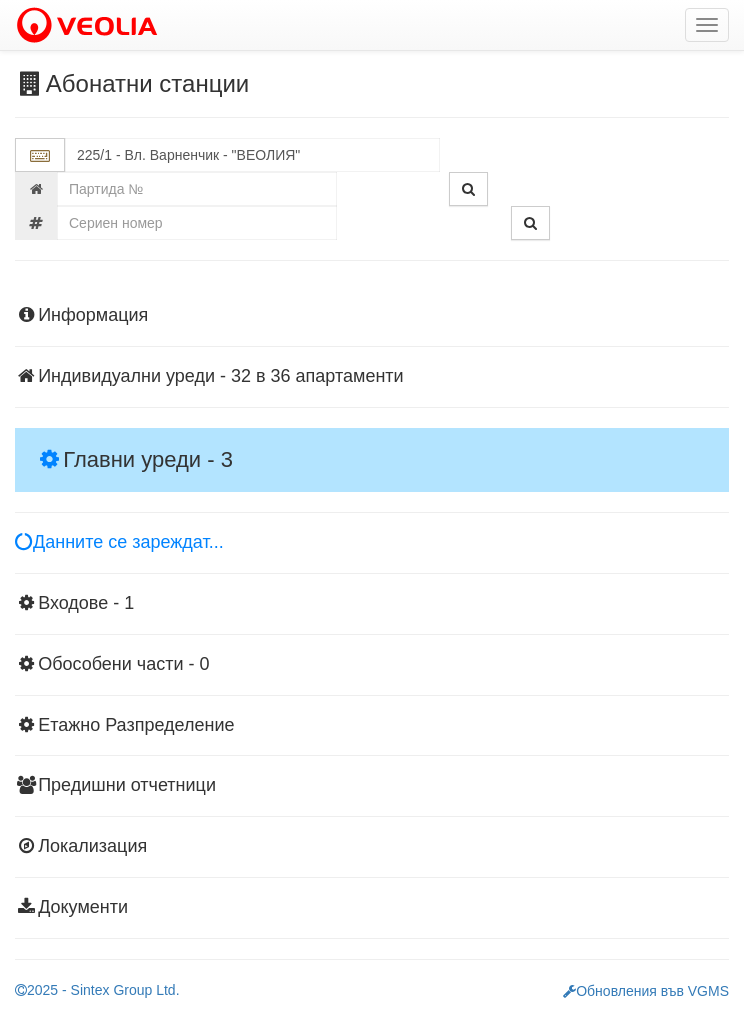 click on "Главни уреди - 3" at bounding box center (372, 460) 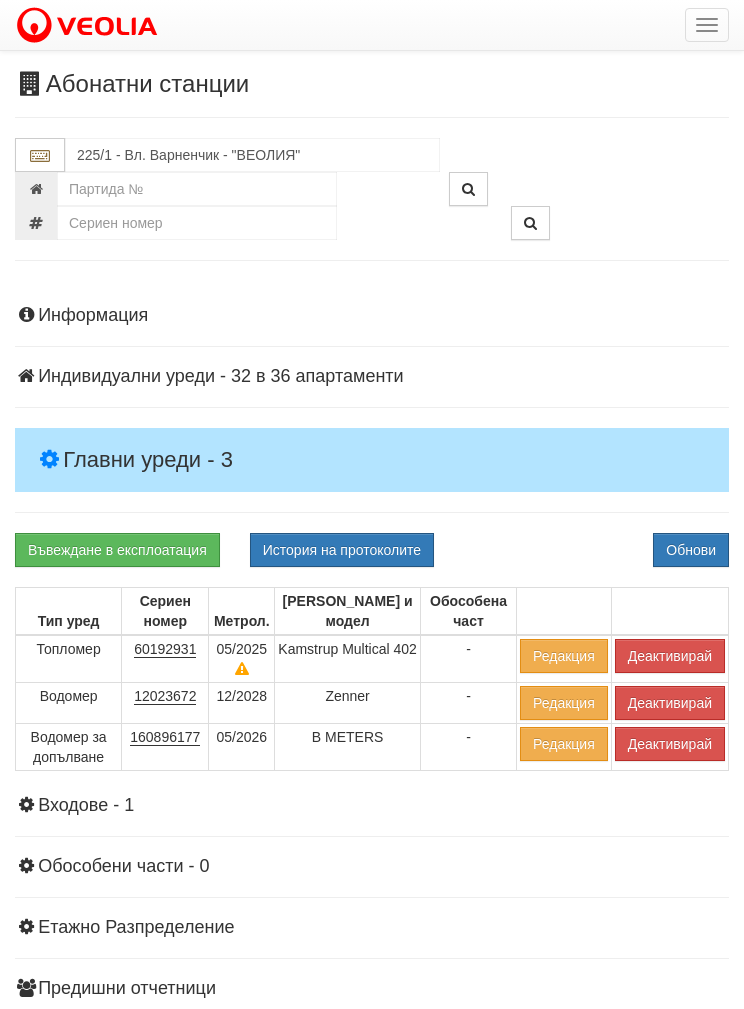 click on "Деактивирай" at bounding box center (670, 656) 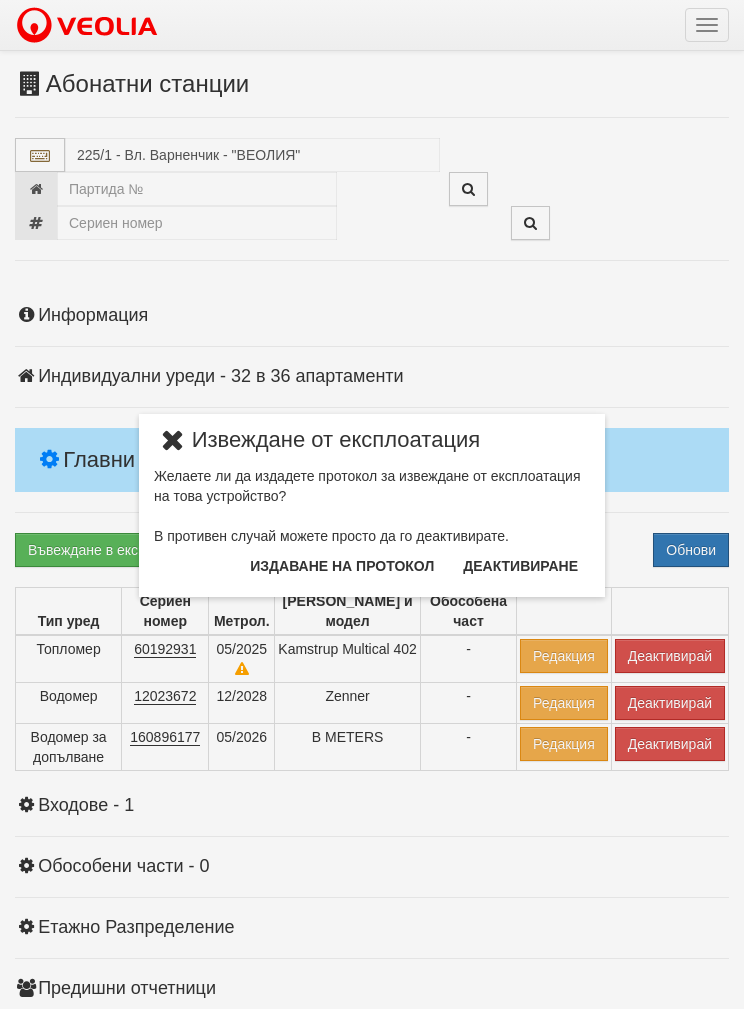 click on "Издаване на протокол" at bounding box center (342, 566) 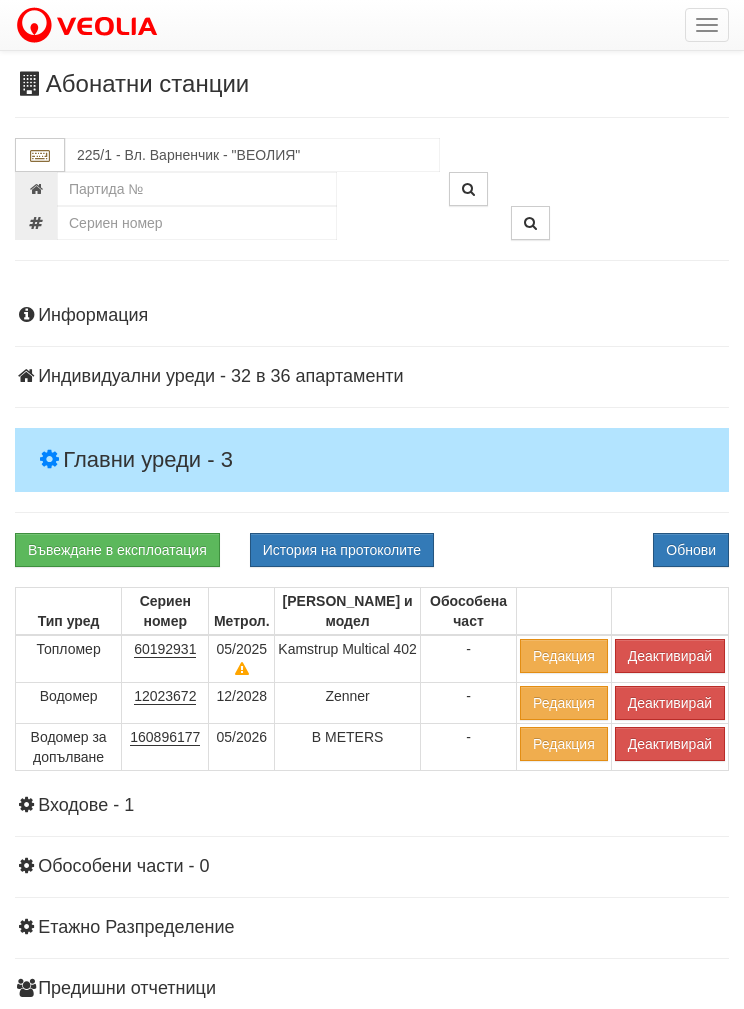 click on "Обнови" at bounding box center [691, 550] 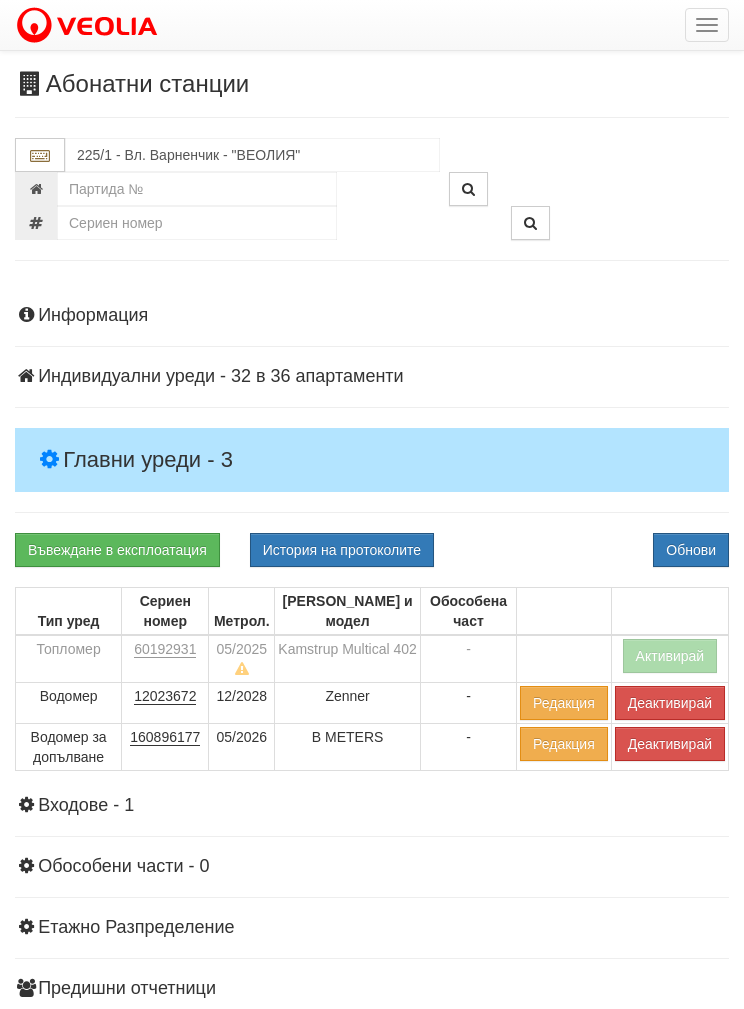 click on "Деактивирай" at bounding box center [670, 744] 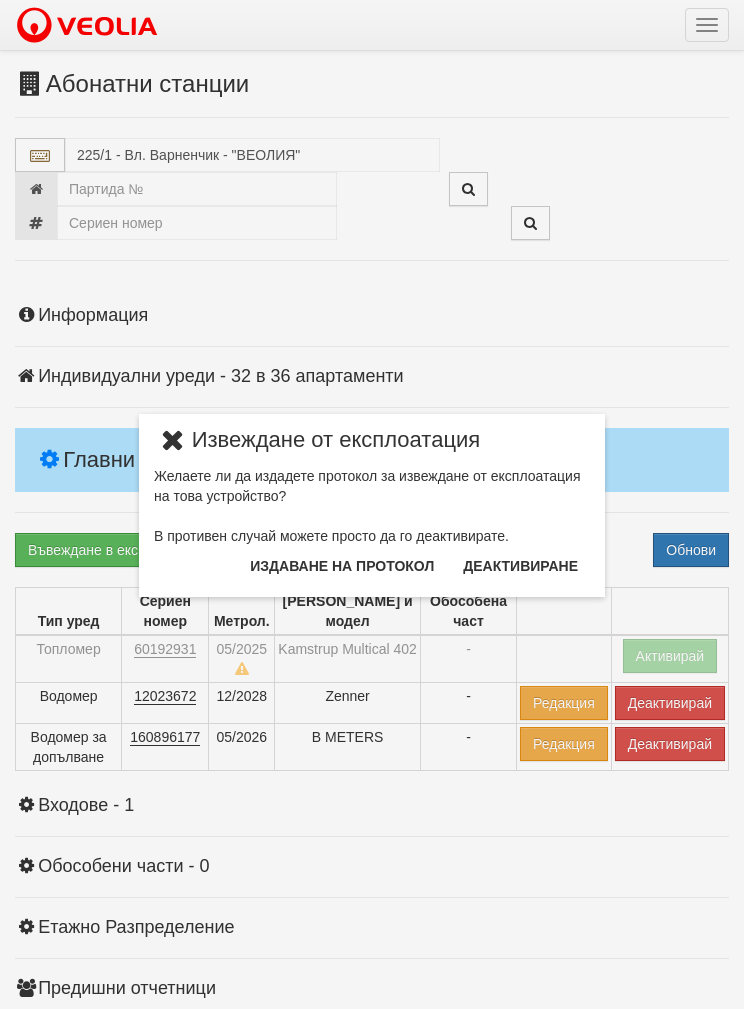 click on "Издаване на протокол" at bounding box center (342, 566) 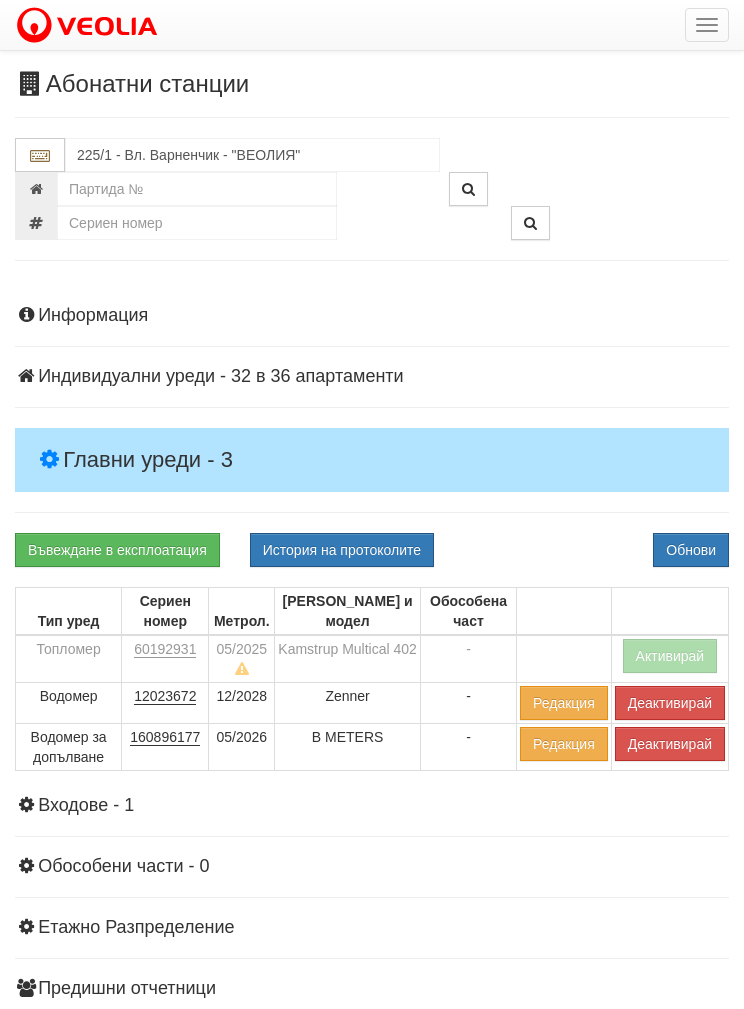 click on "Обнови" at bounding box center (691, 550) 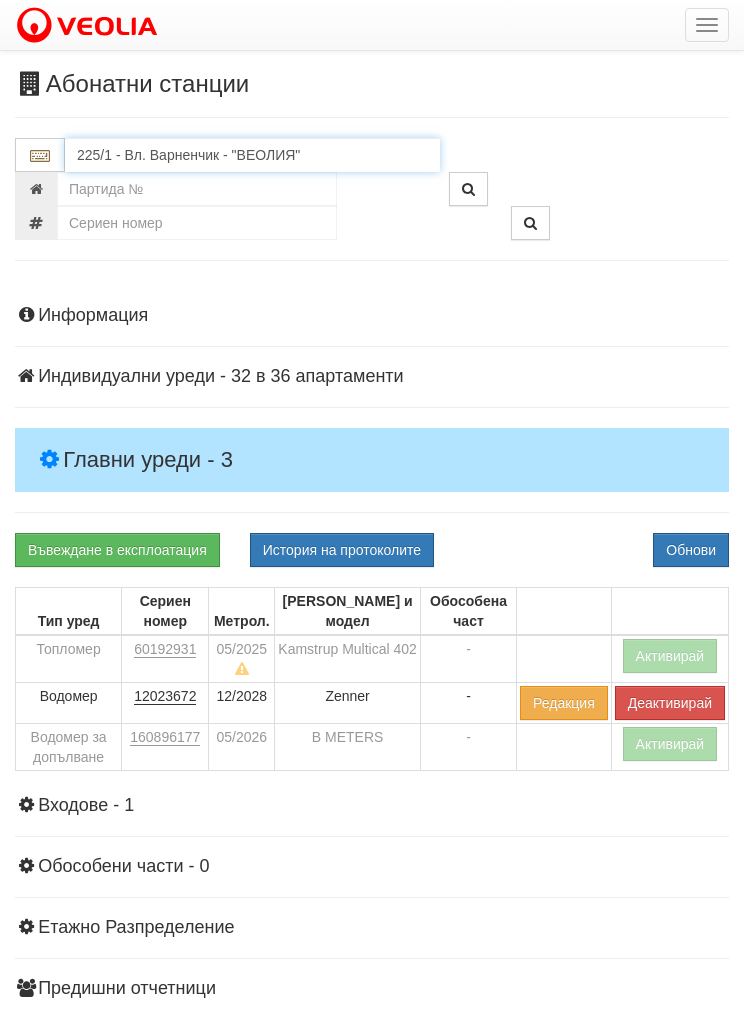 click on "225/1 - Вл. Варненчик - "ВЕОЛИЯ"" at bounding box center [252, 155] 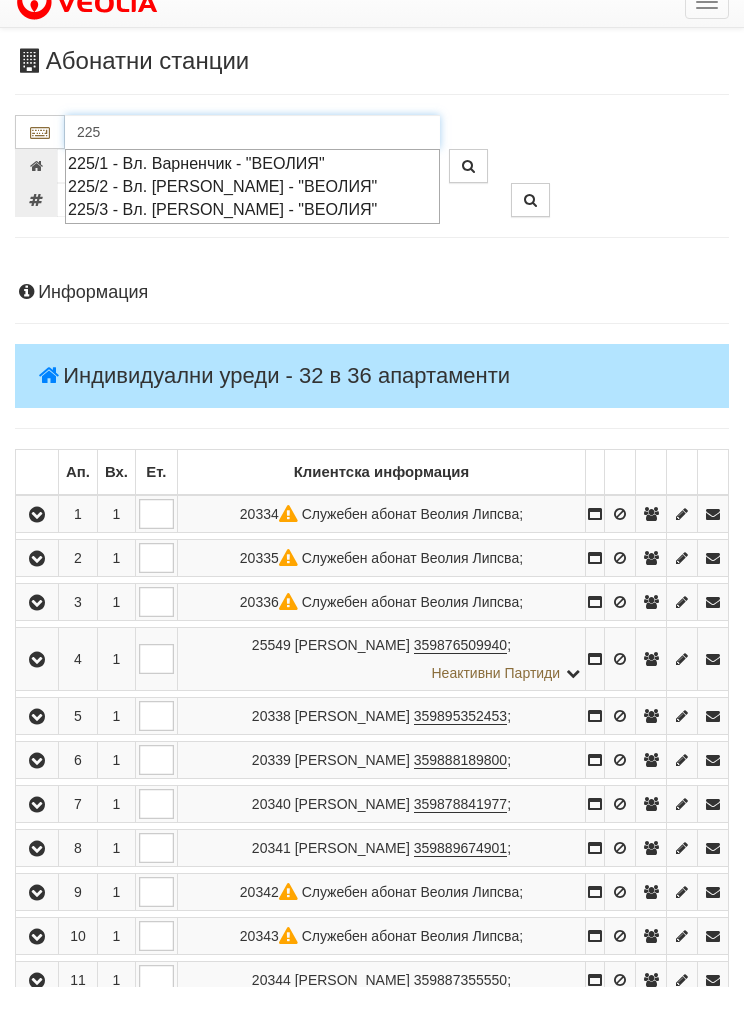click on "225/3 - Вл. Варненчик - "ВЕОЛИЯ"" at bounding box center (252, 232) 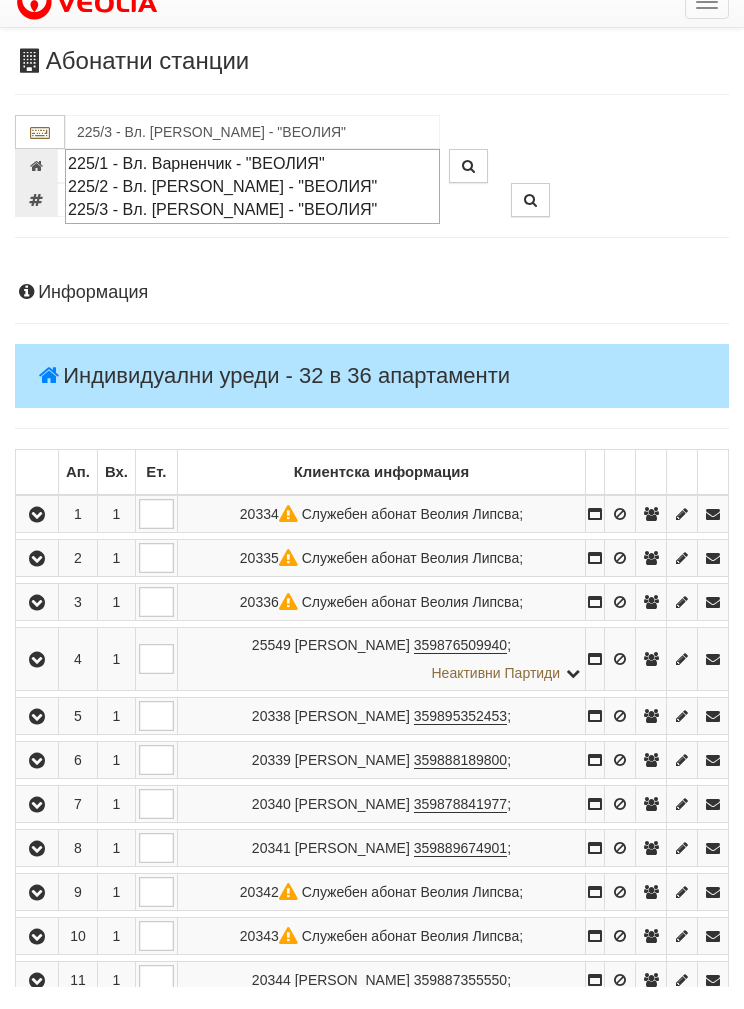 scroll, scrollTop: 23, scrollLeft: 0, axis: vertical 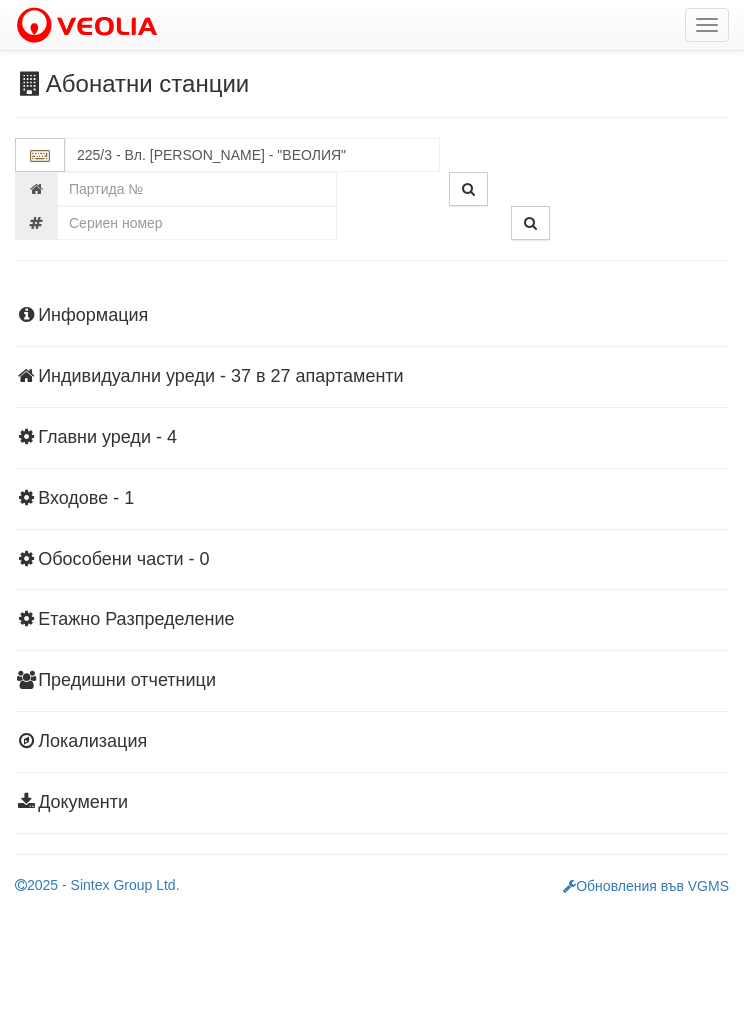 click on "Информация
Параметри
Брой Апартаменти:
27
Ползватели 05/2025
48  %
0  % 29" at bounding box center [372, 557] 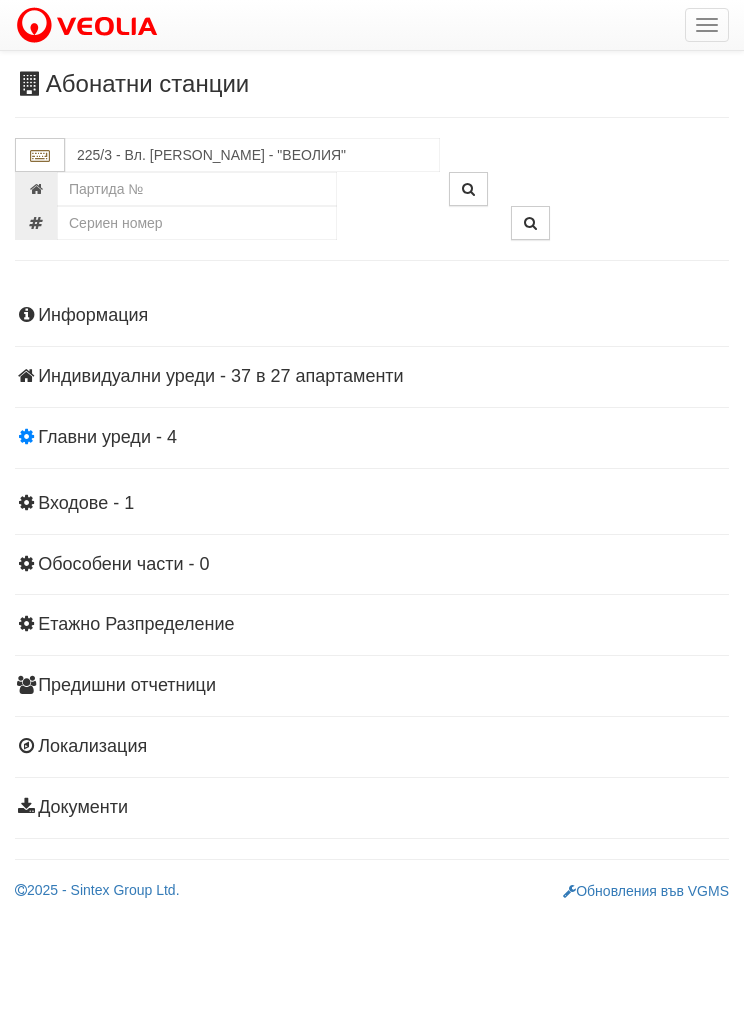 click on "Главни уреди - 4" at bounding box center (372, 438) 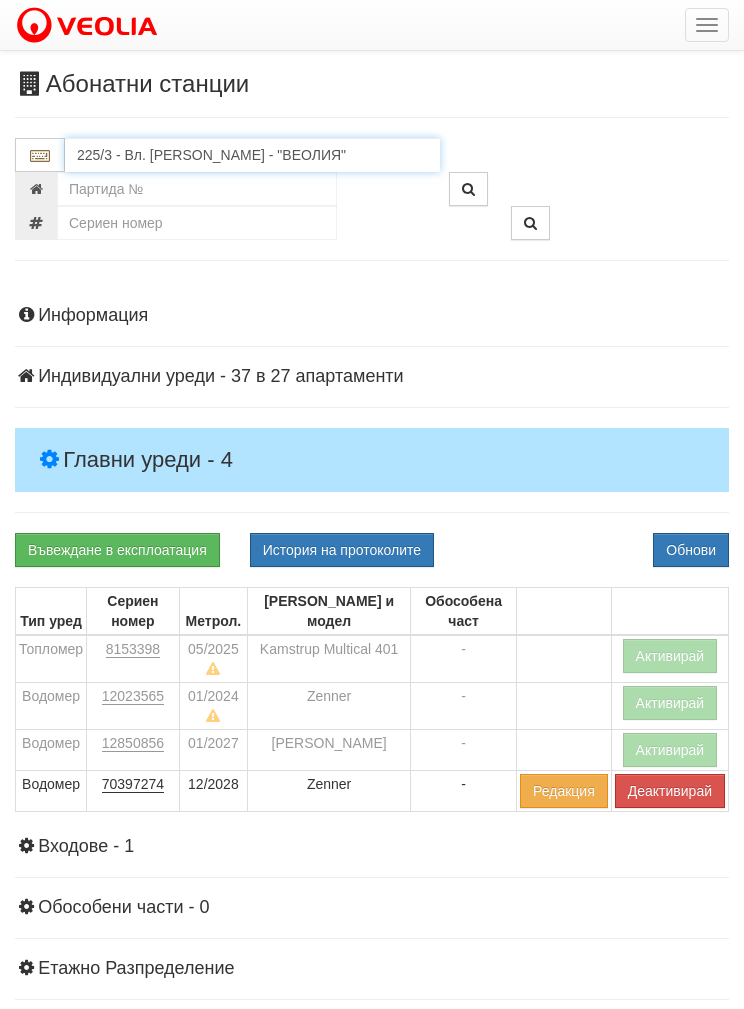 click on "225/3 - Вл. Варненчик - "ВЕОЛИЯ"" at bounding box center (252, 155) 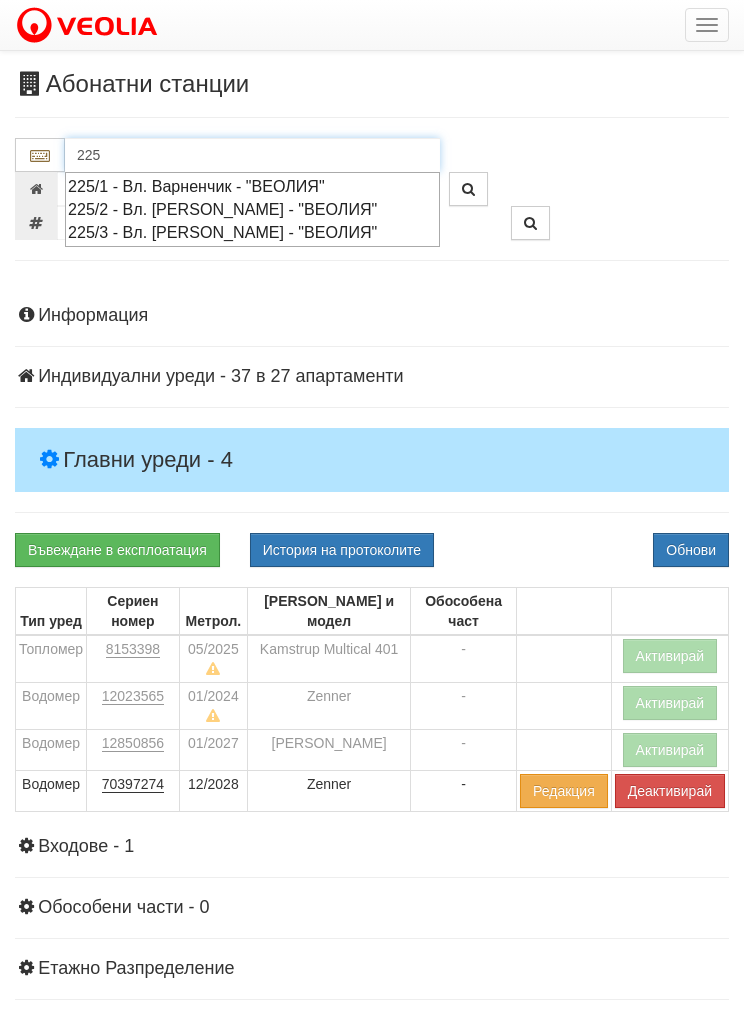 click on "225/1 - Вл. Варненчик - "ВЕОЛИЯ"" at bounding box center (252, 186) 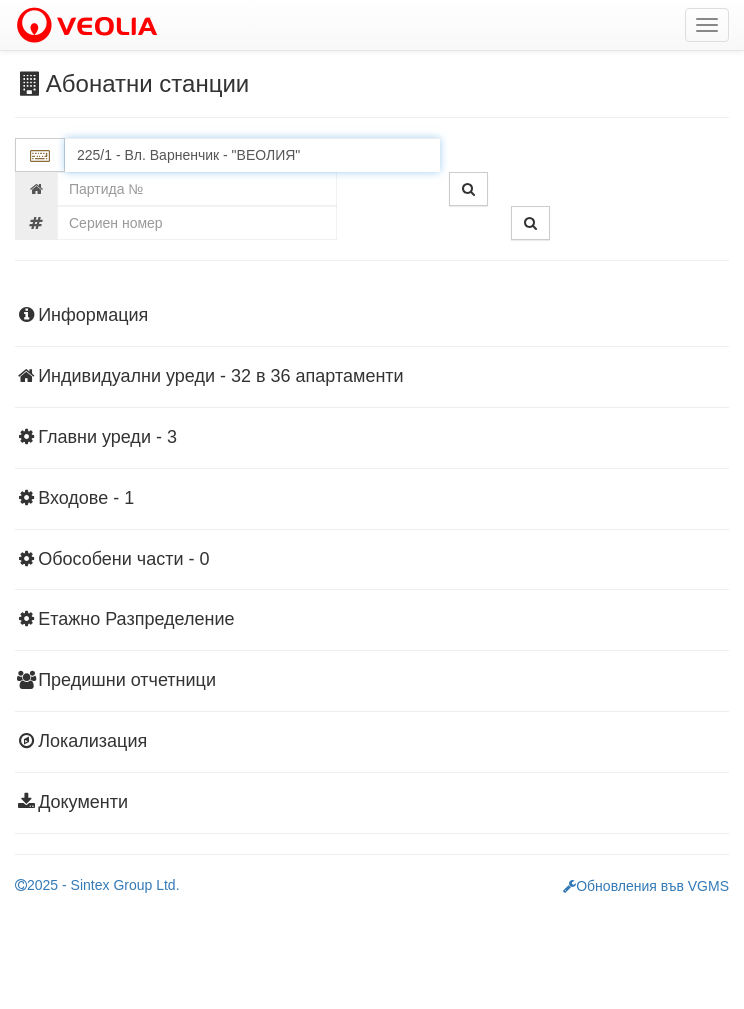 click on "225/1 - Вл. Варненчик - "ВЕОЛИЯ"" at bounding box center [252, 155] 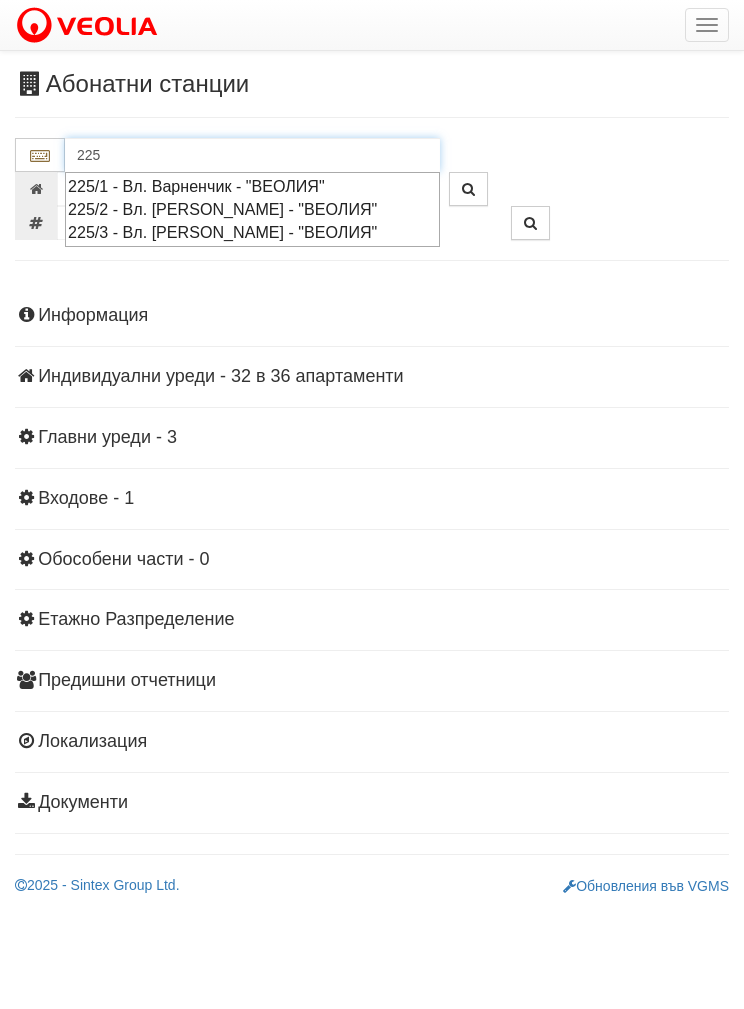 click on "225/2 - Вл. Варненчик - "ВЕОЛИЯ"" at bounding box center (252, 209) 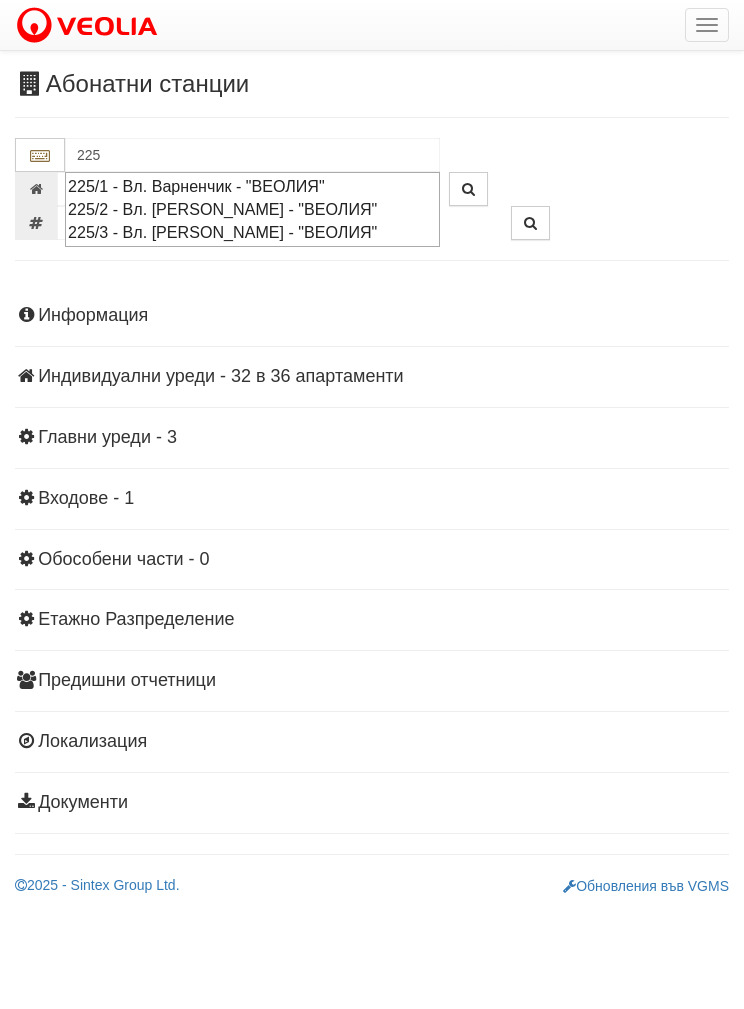 type on "225/2 - Вл. Варненчик - "ВЕОЛИЯ"" 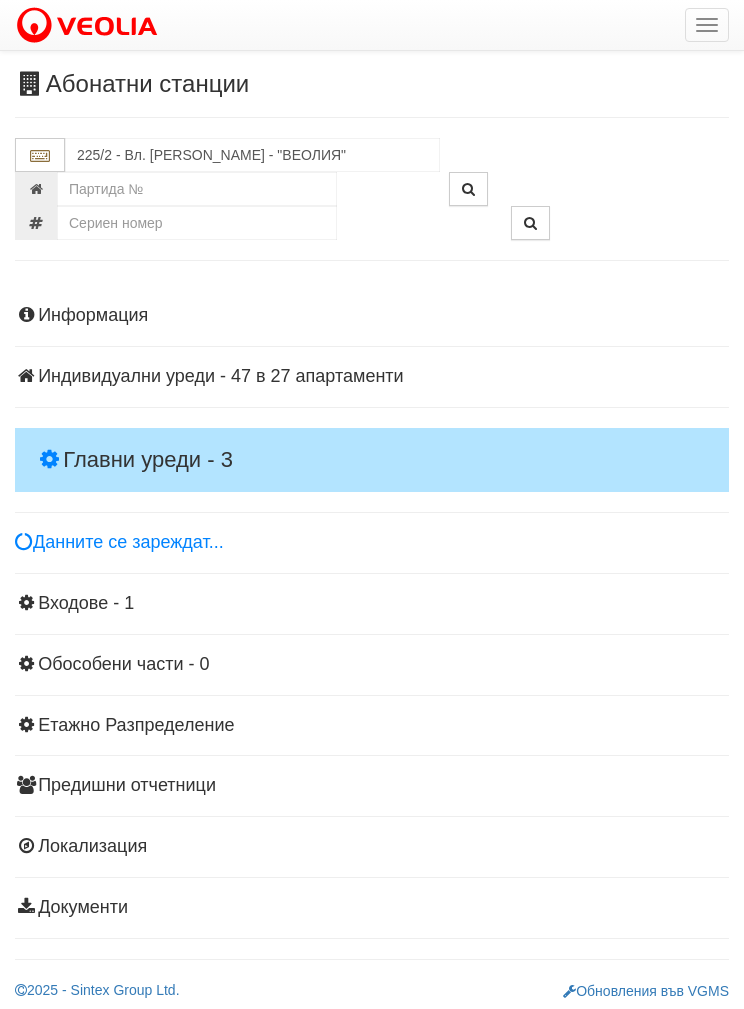 click on "Главни уреди - 3" at bounding box center (372, 460) 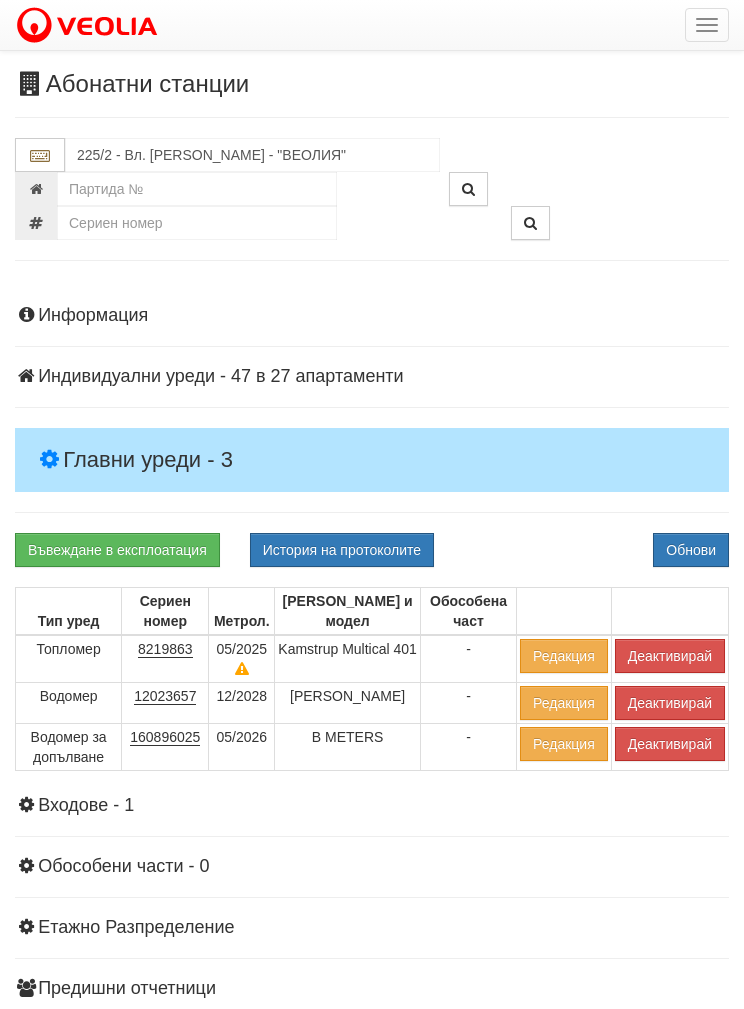 click on "Деактивирай" at bounding box center (670, 656) 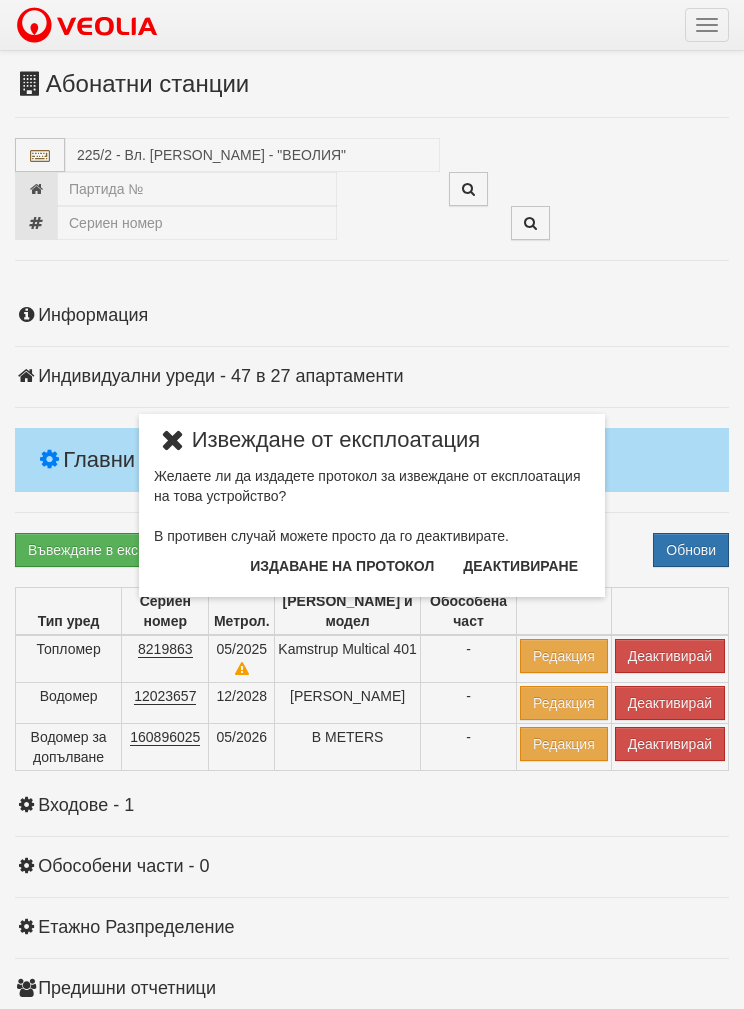 click on "Издаване на протокол" at bounding box center [342, 566] 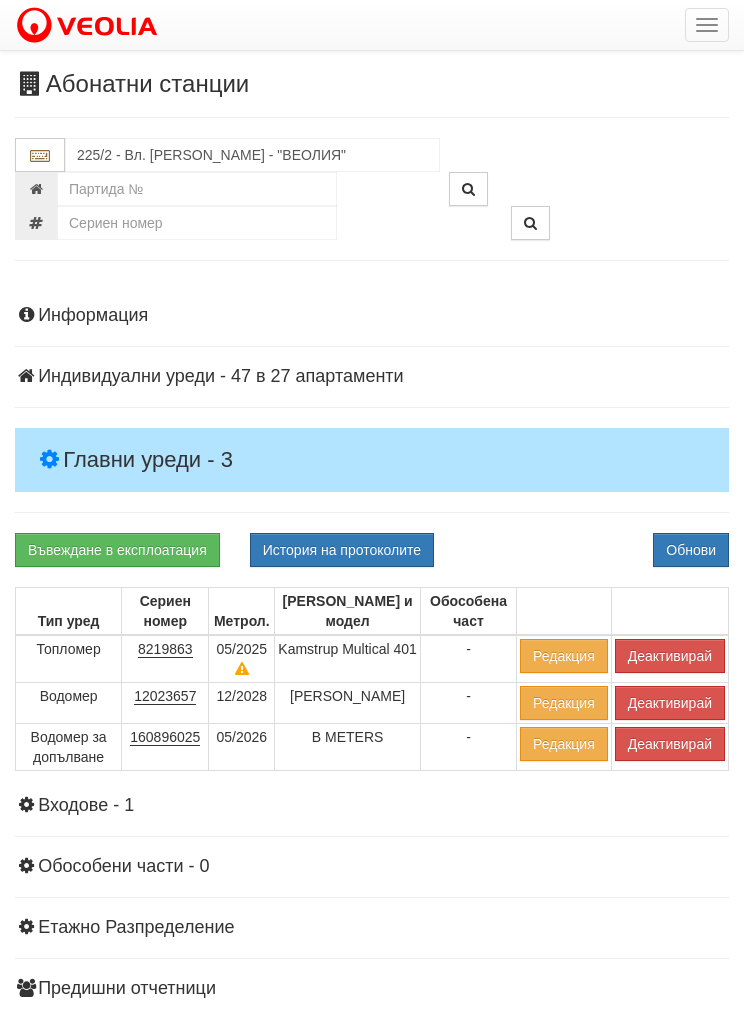click on "Обнови" at bounding box center [691, 550] 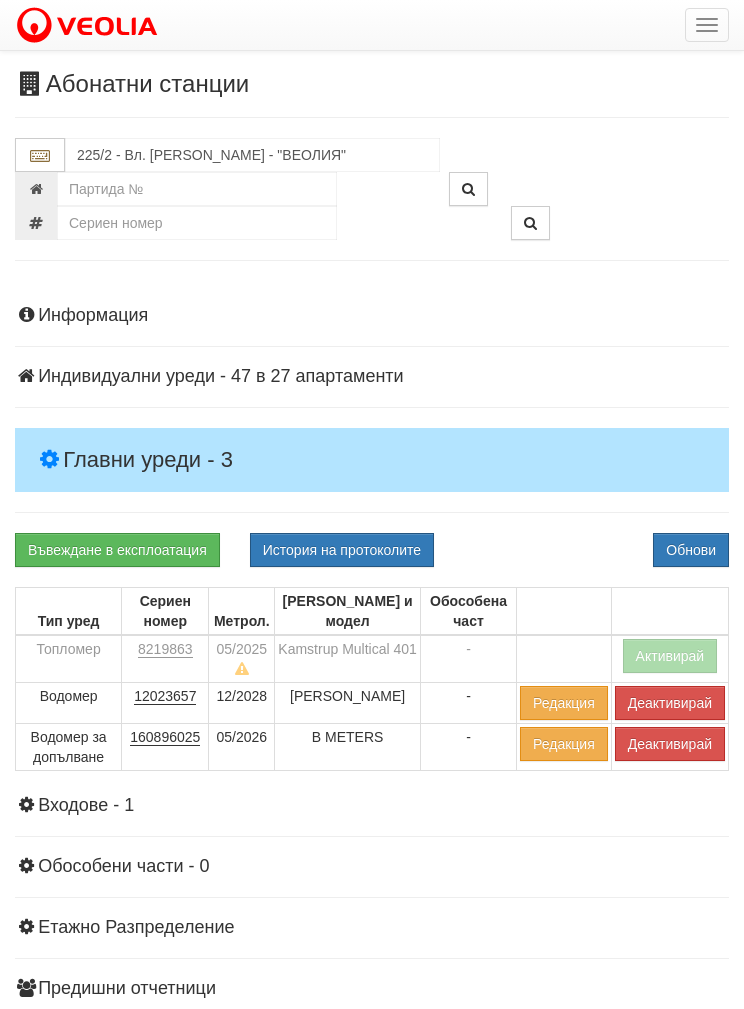 click on "Деактивирай" at bounding box center [670, 744] 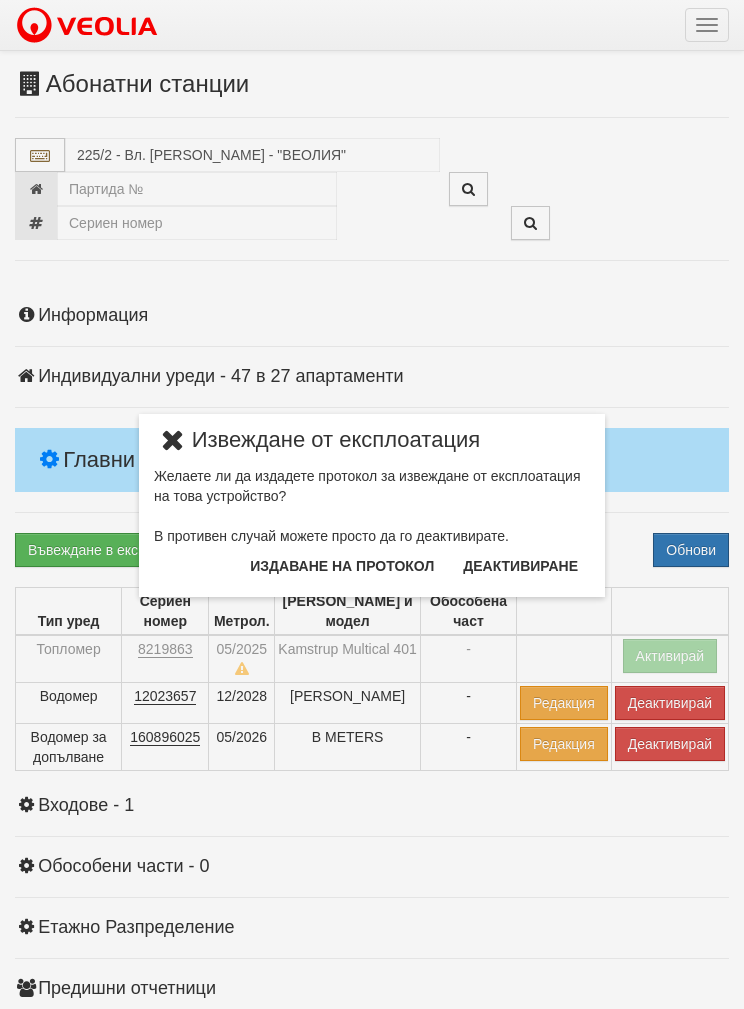 click on "Издаване на протокол" at bounding box center (342, 566) 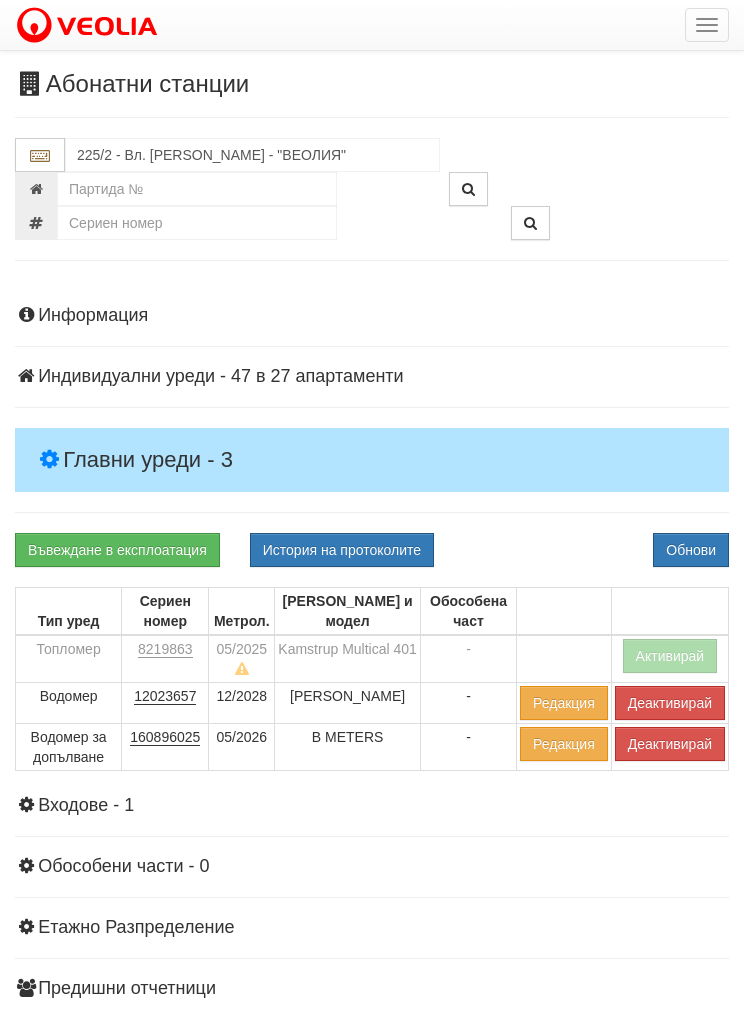 click on "Обнови" at bounding box center [691, 550] 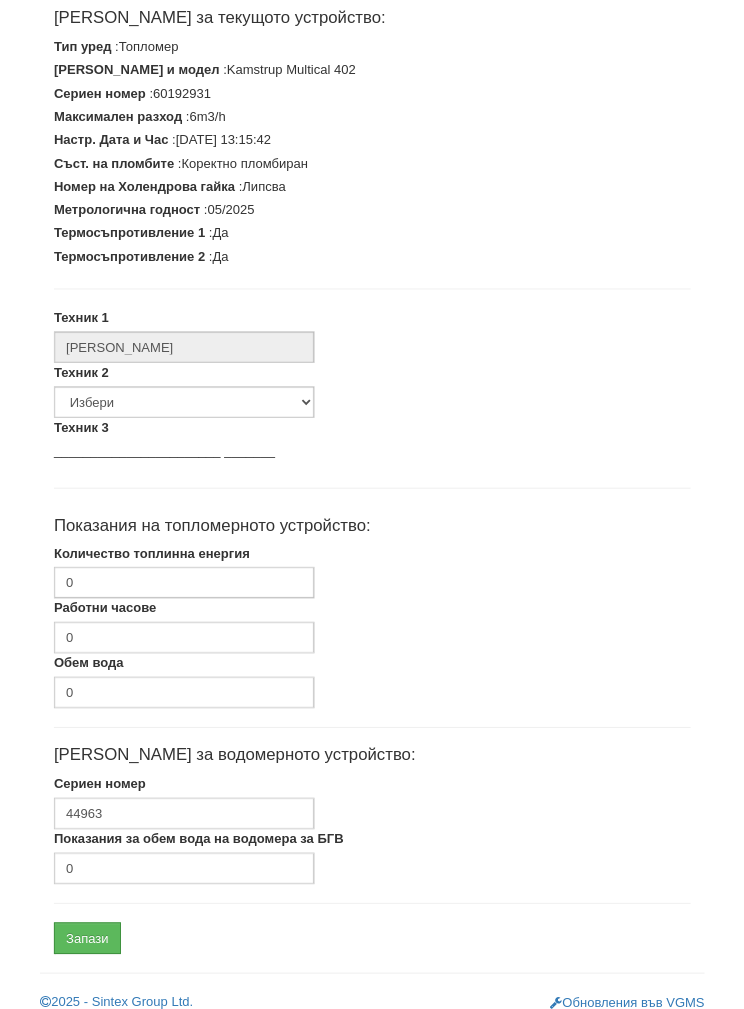 scroll, scrollTop: 369, scrollLeft: 0, axis: vertical 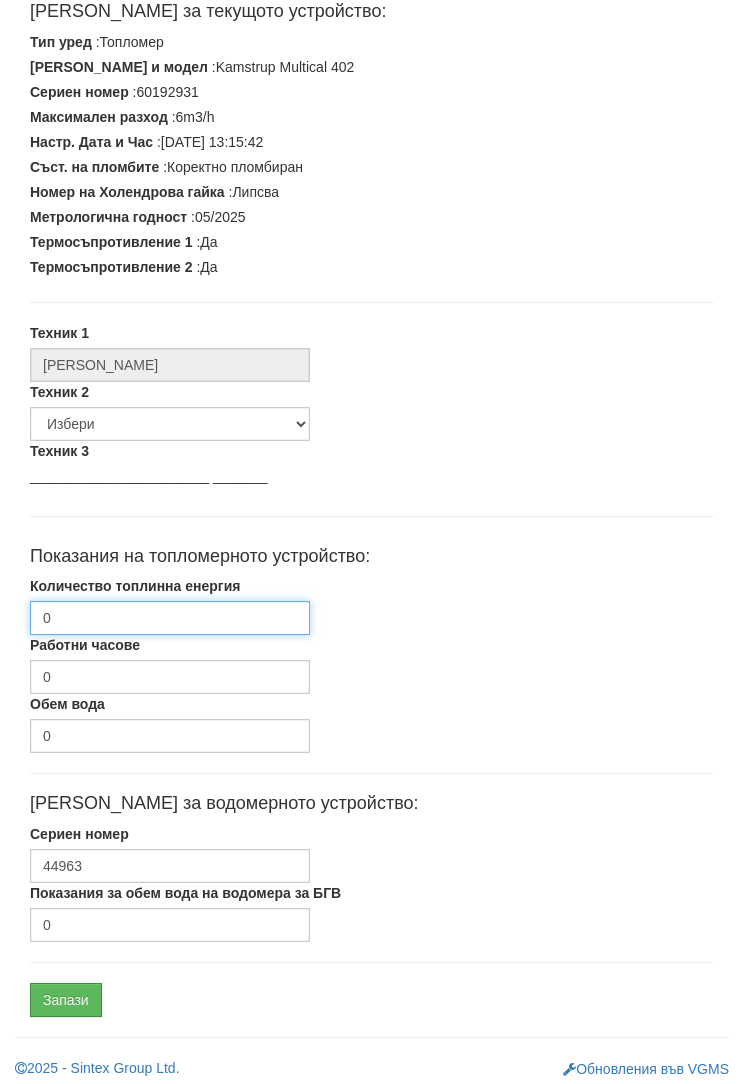 click on "0" at bounding box center (170, 619) 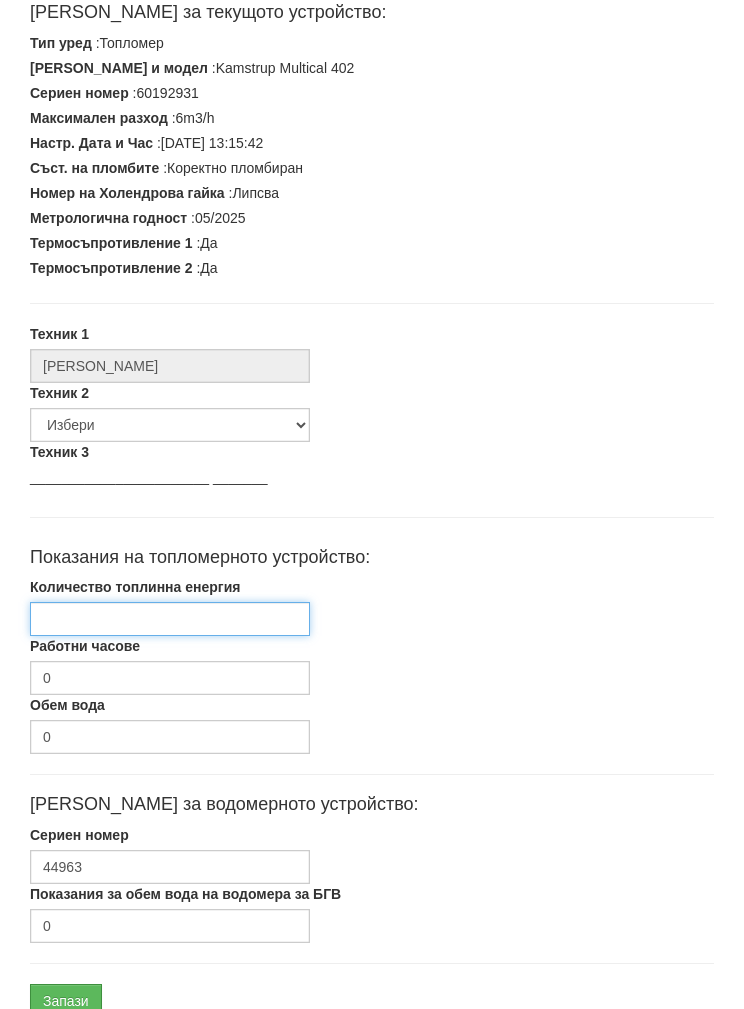 type on "8" 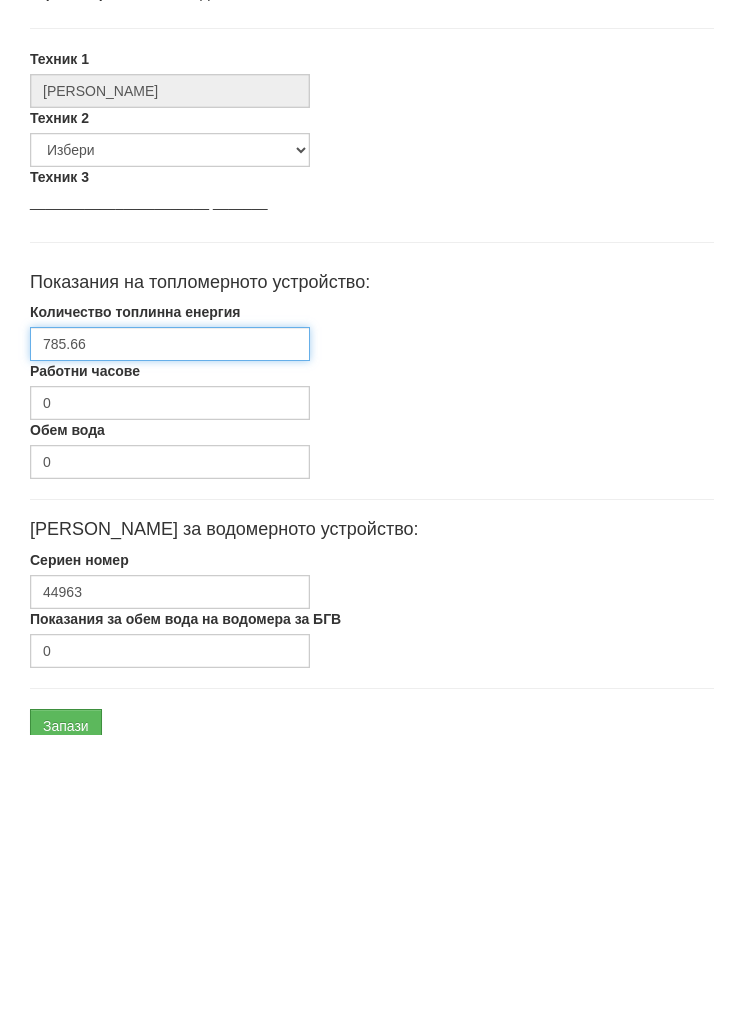 type on "785.66" 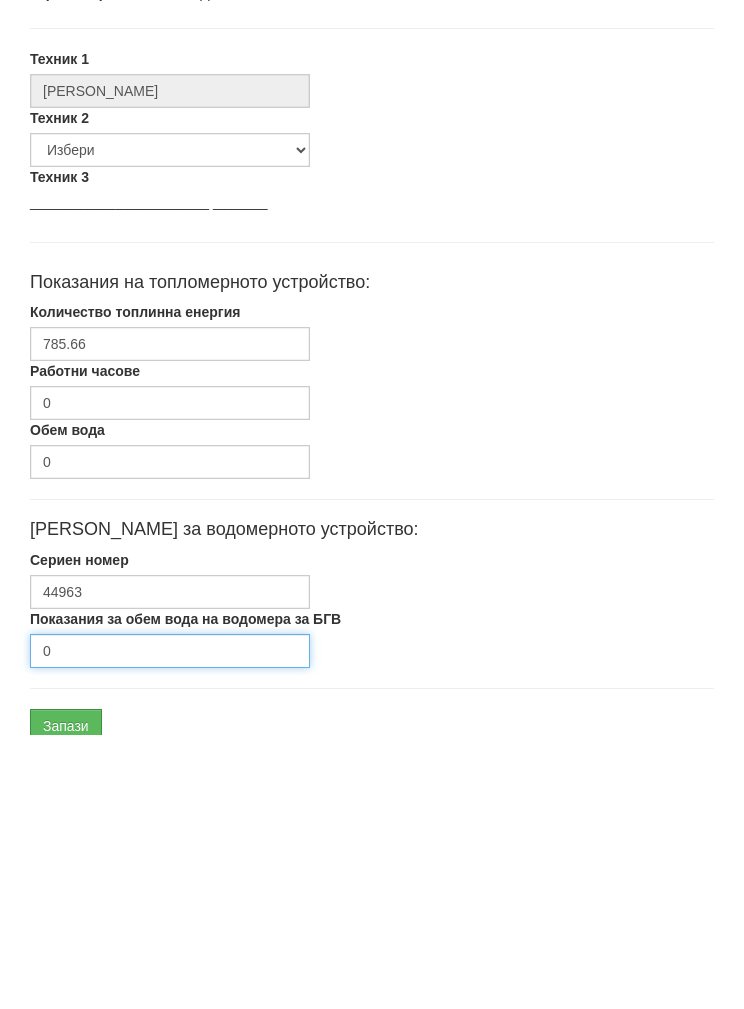 click on "0" at bounding box center [170, 926] 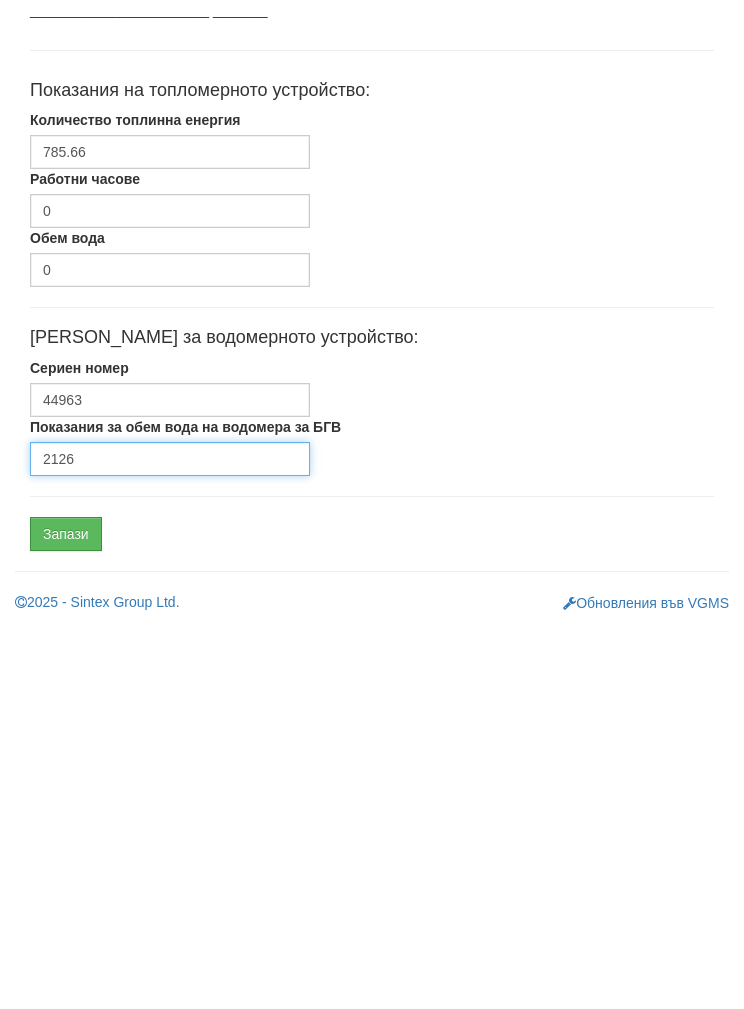 type on "2126" 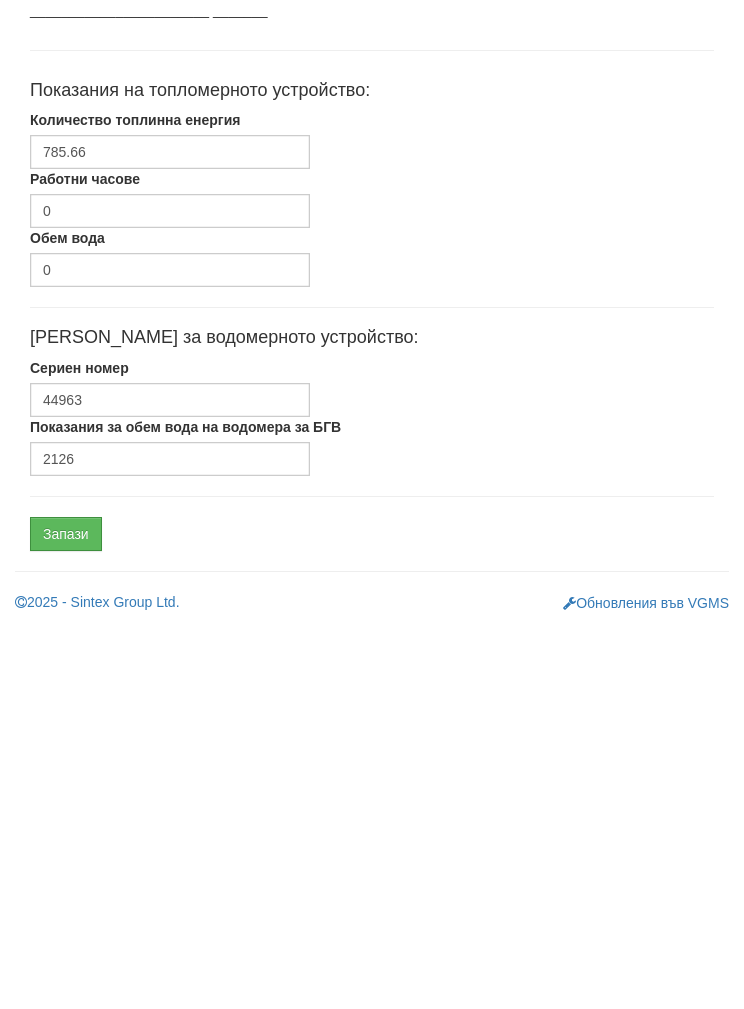 click on "Запази" at bounding box center [66, 918] 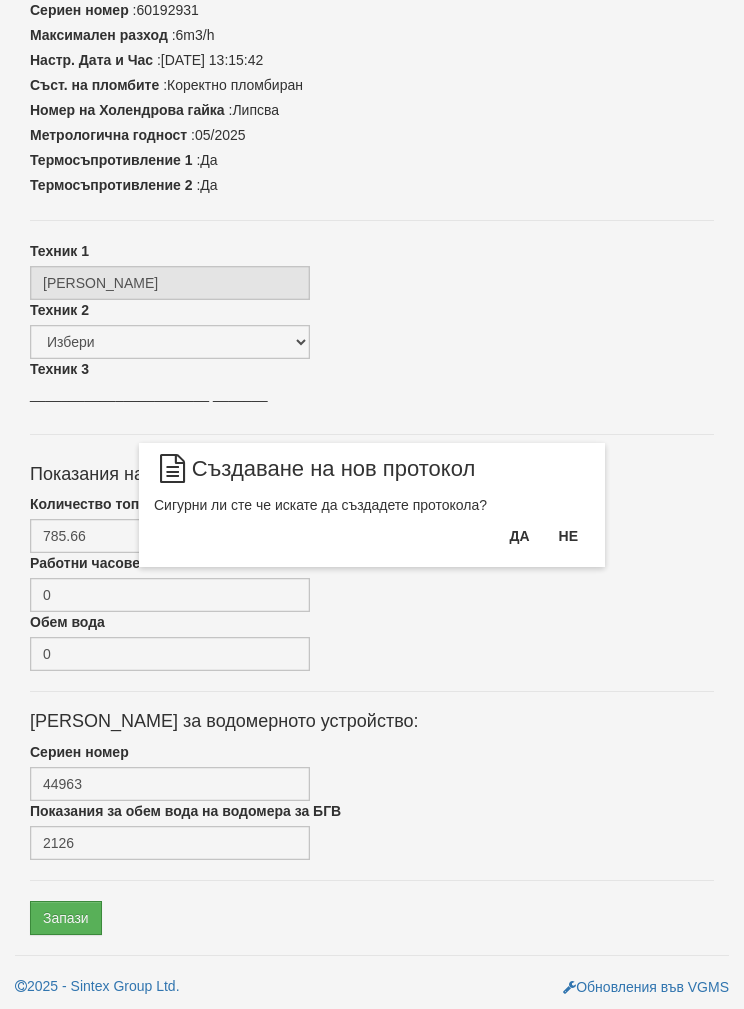 click on "Да" at bounding box center [519, 536] 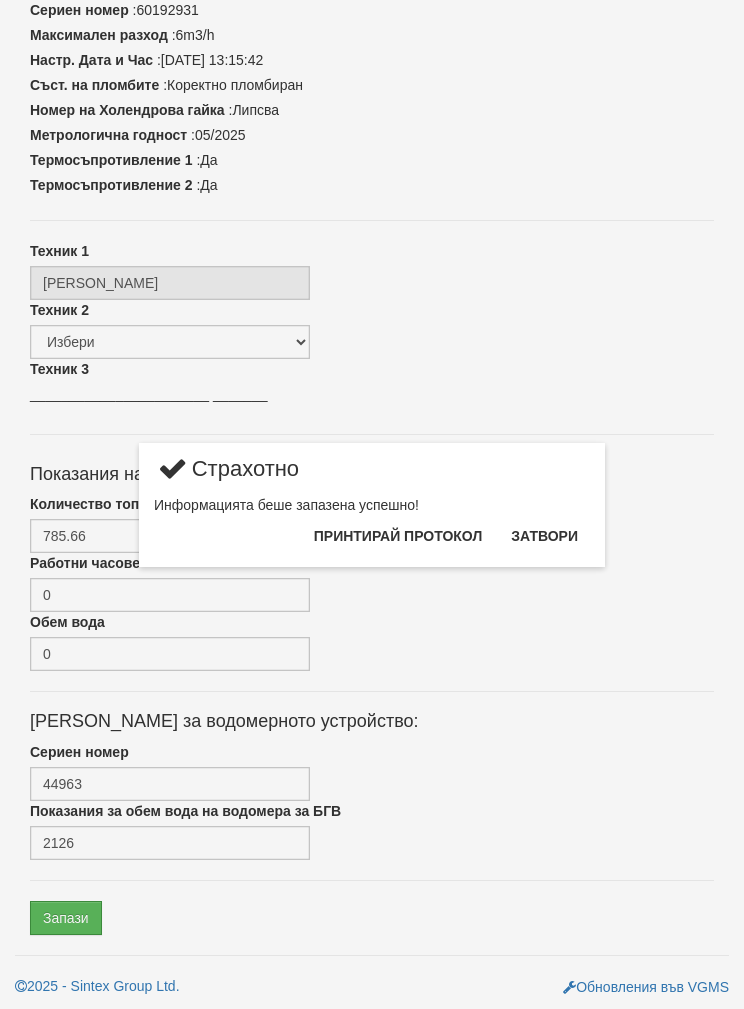 click on "Затвори" at bounding box center [544, 536] 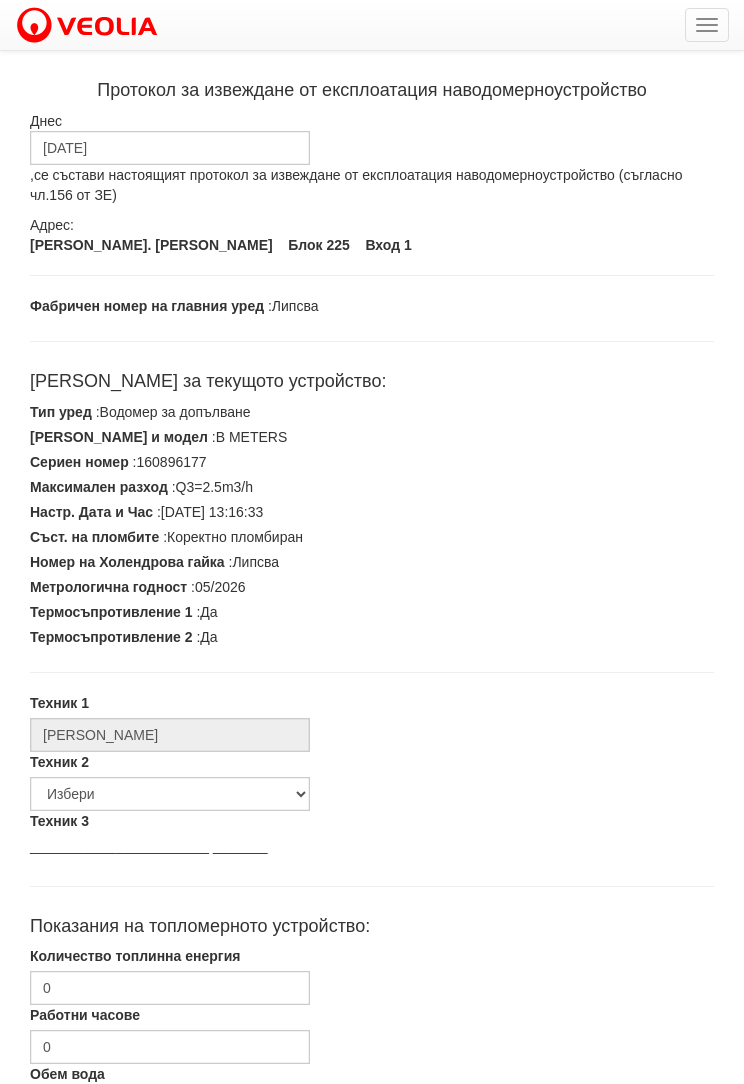 scroll, scrollTop: 0, scrollLeft: 0, axis: both 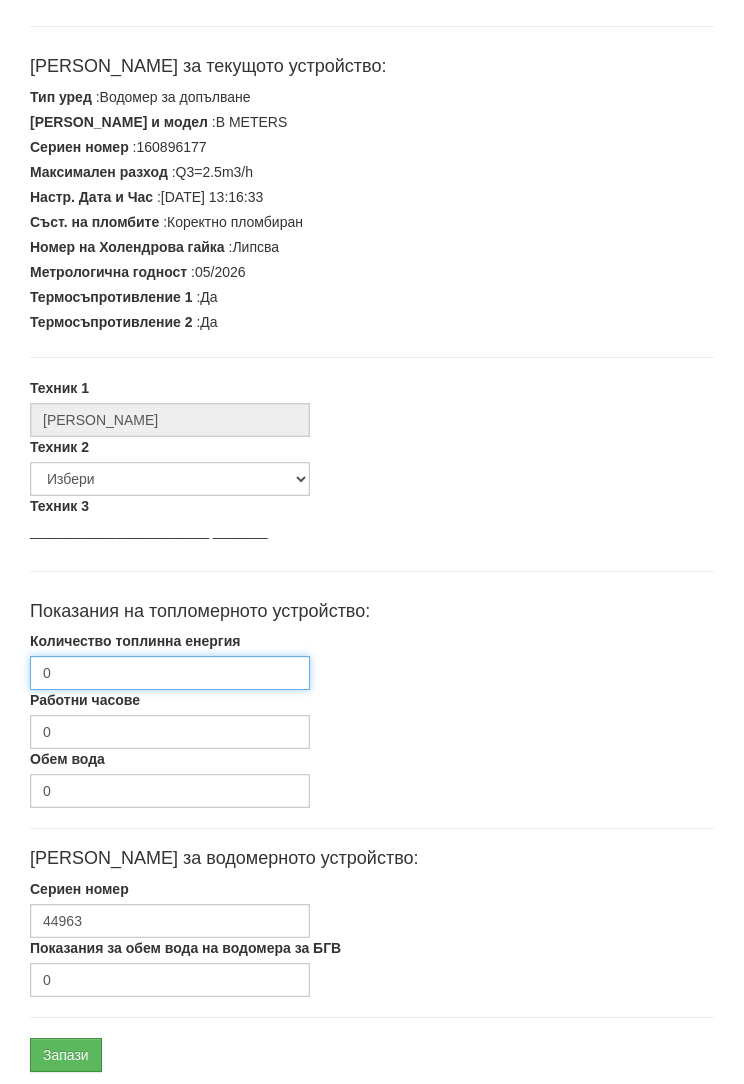 click on "0" at bounding box center [170, 673] 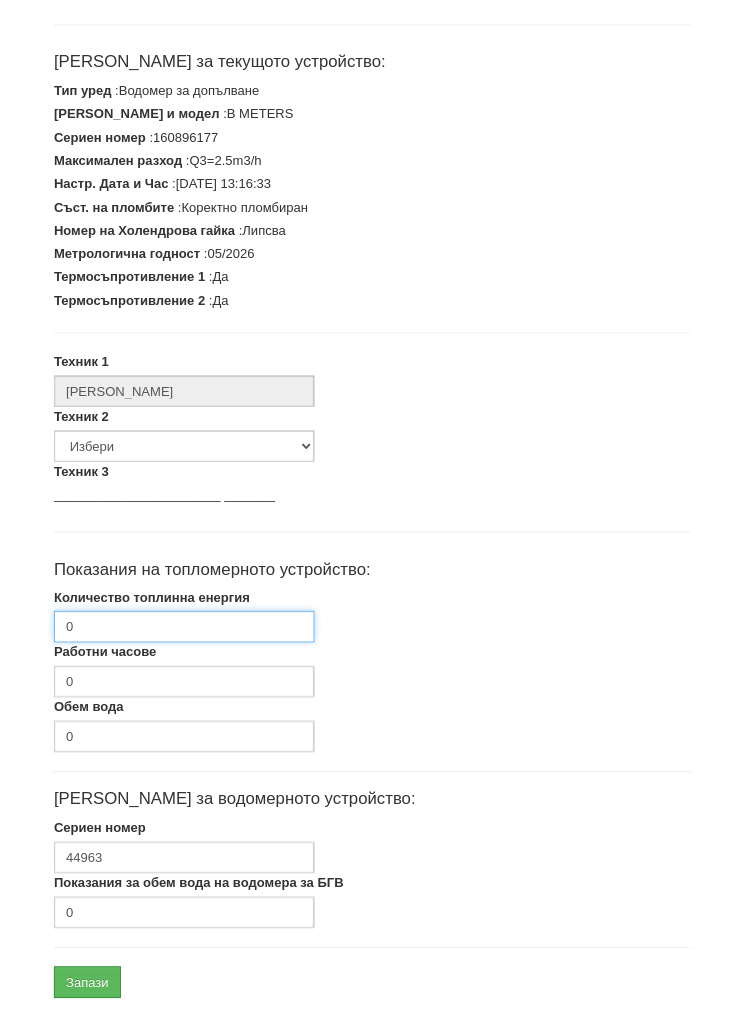 scroll, scrollTop: 329, scrollLeft: 0, axis: vertical 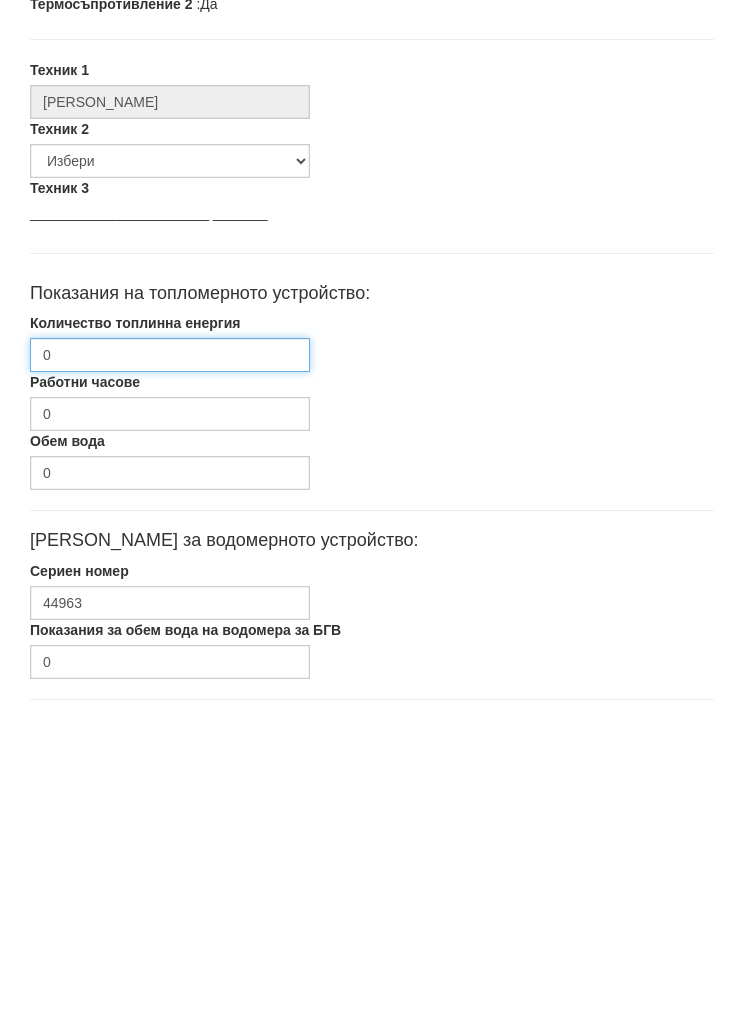 click on "0" at bounding box center (170, 659) 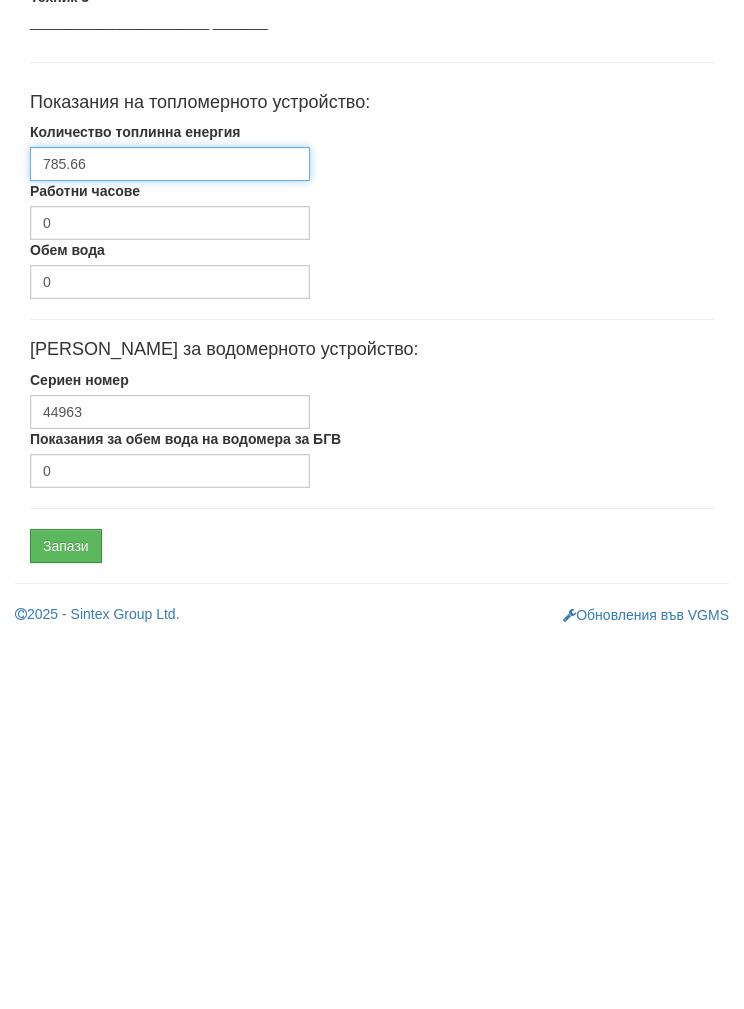 scroll, scrollTop: 452, scrollLeft: 0, axis: vertical 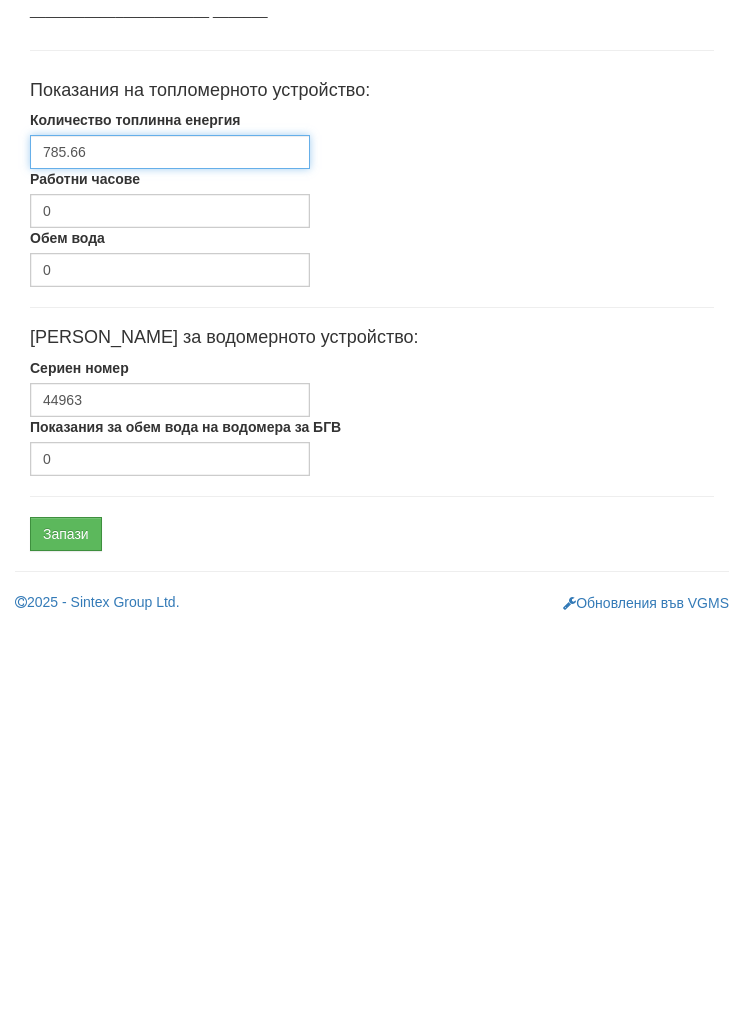 type on "785.66" 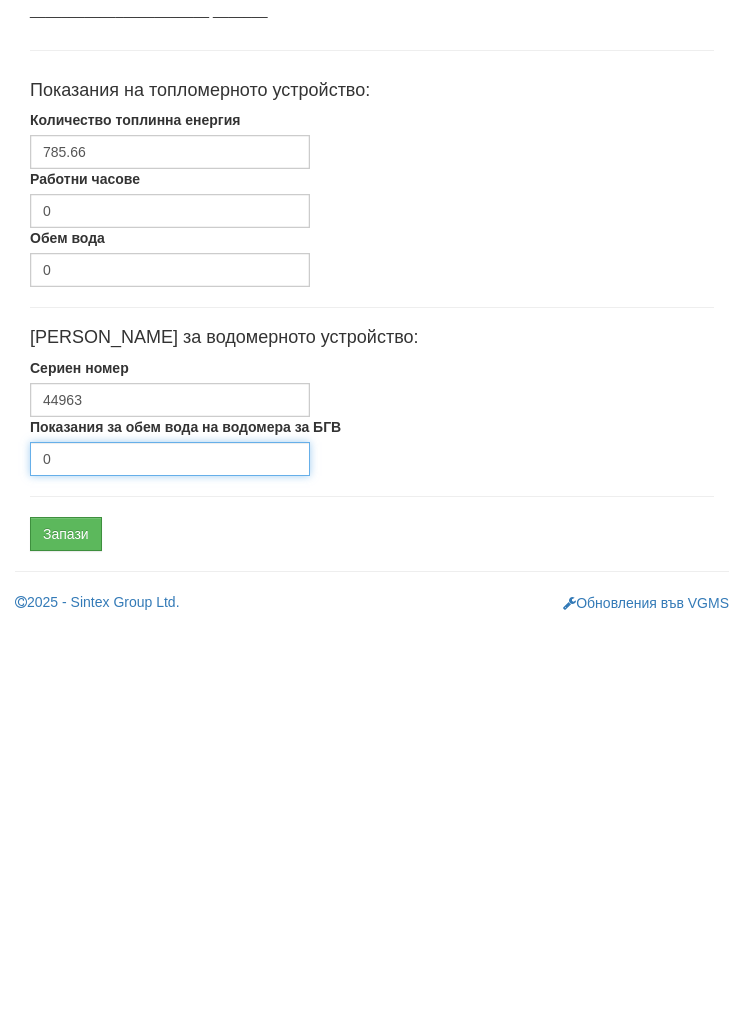 click on "0" at bounding box center (170, 843) 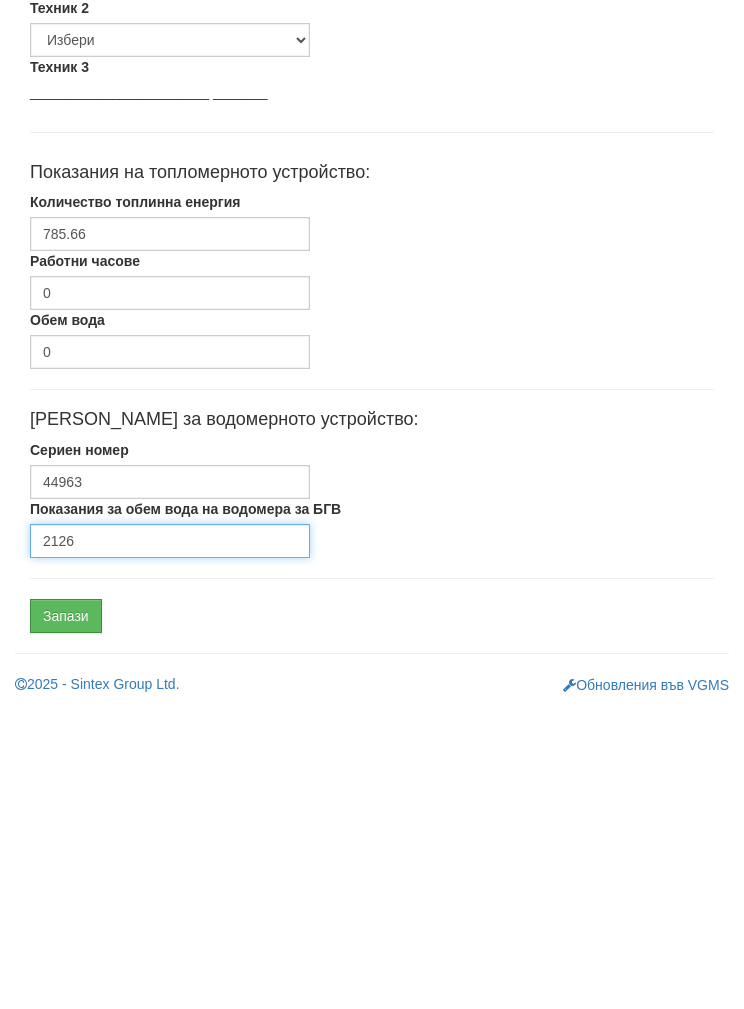 type on "2126" 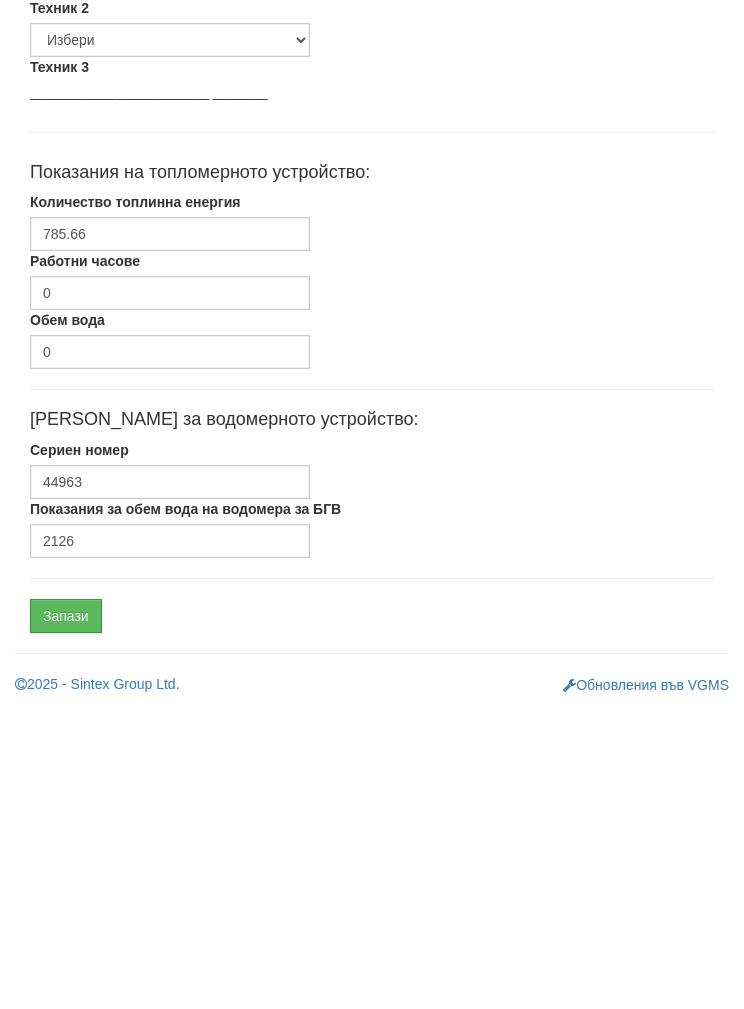 click on "Запази" at bounding box center [66, 918] 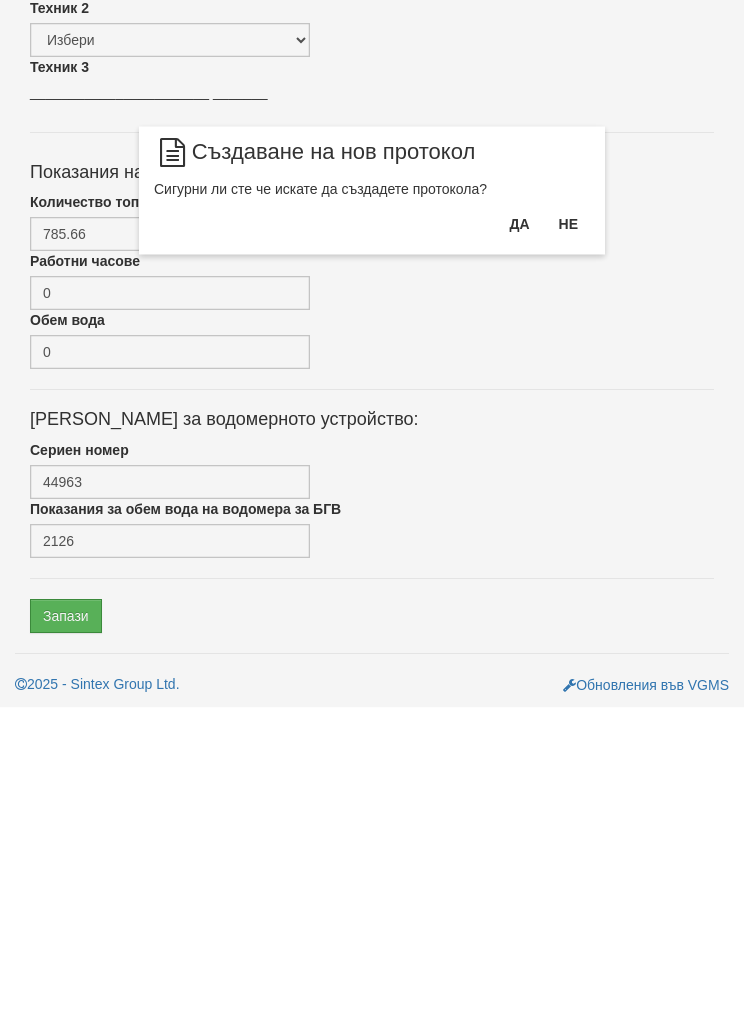 scroll, scrollTop: 372, scrollLeft: 0, axis: vertical 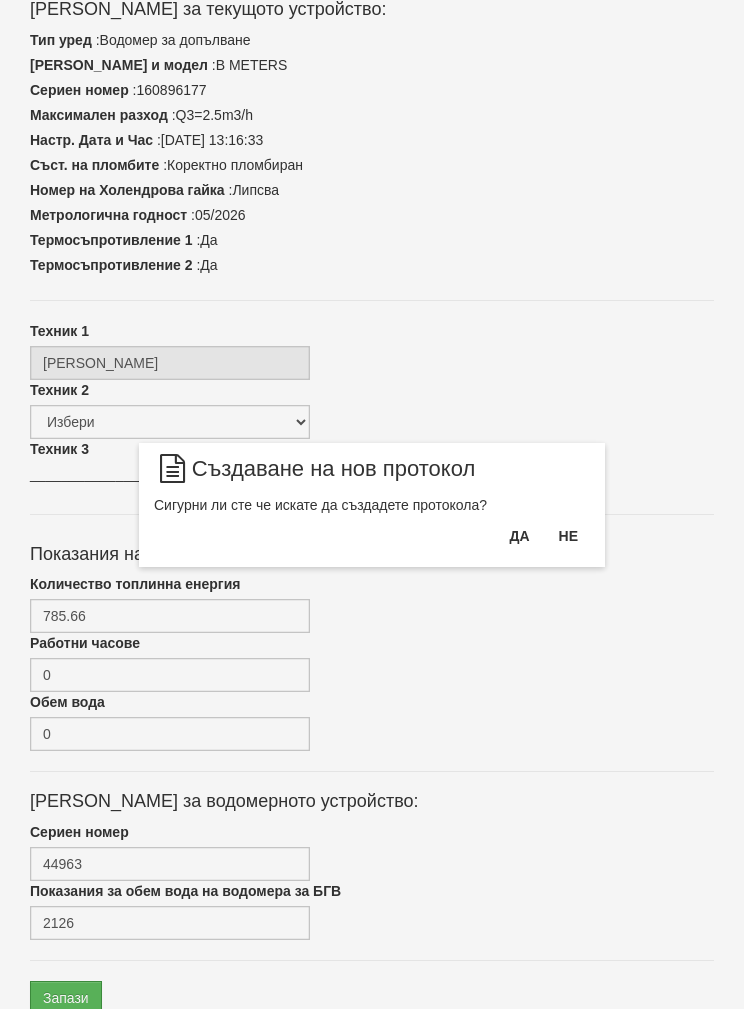 click on "Да" at bounding box center [519, 536] 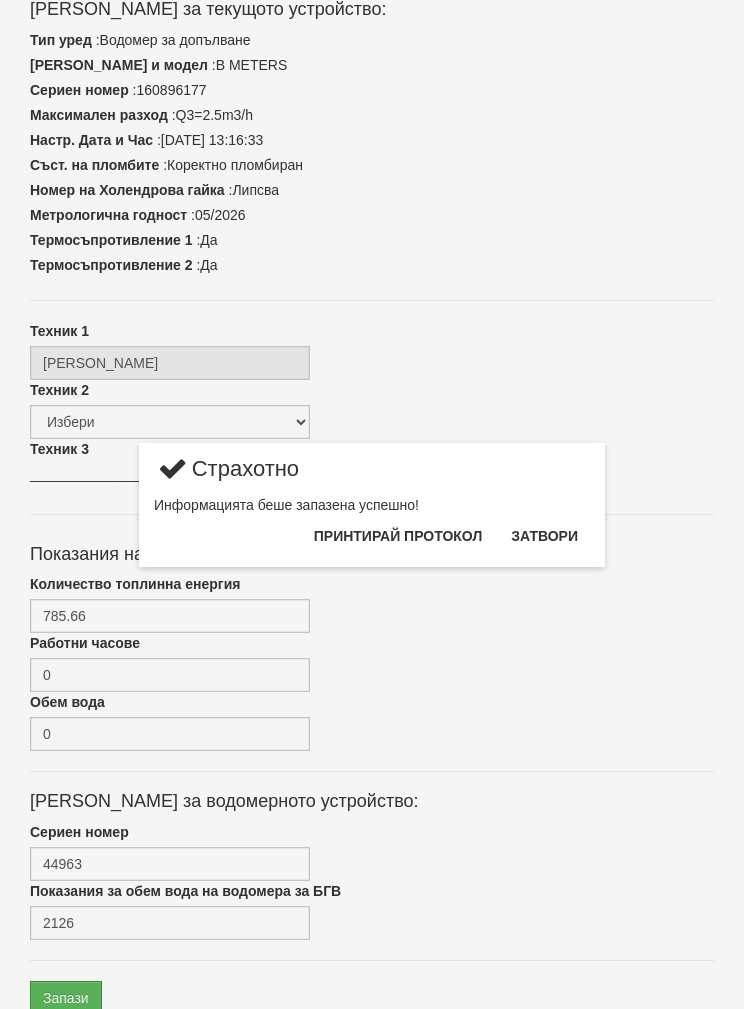 click on "Затвори" at bounding box center (544, 536) 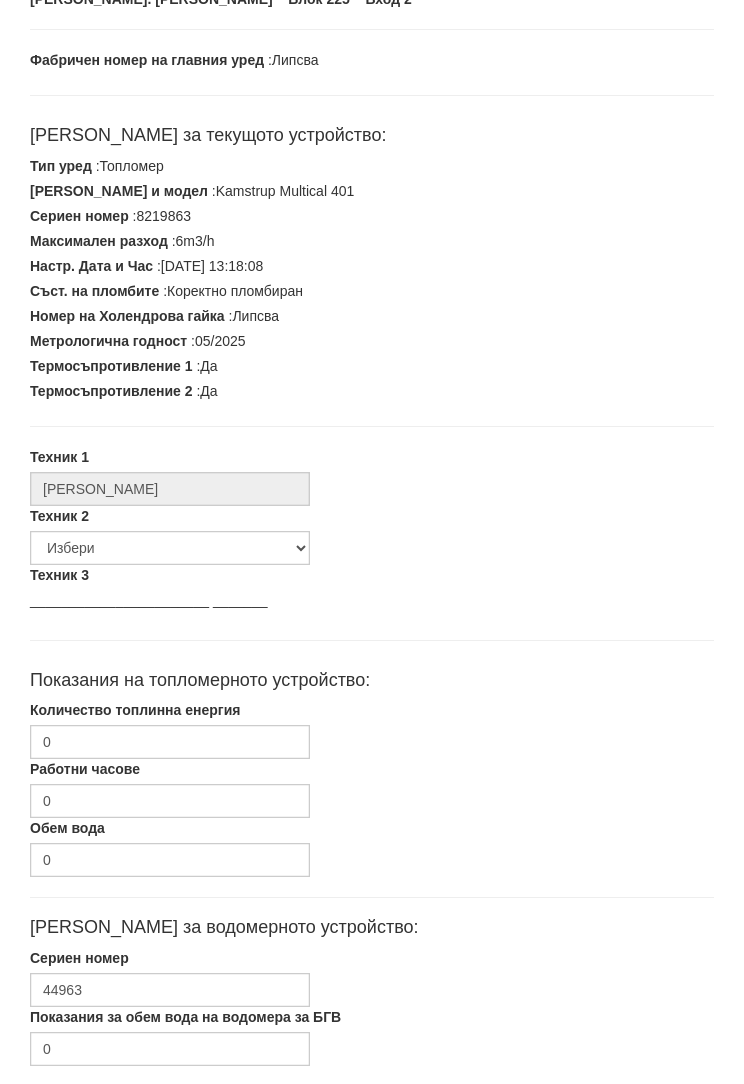 scroll, scrollTop: 246, scrollLeft: 0, axis: vertical 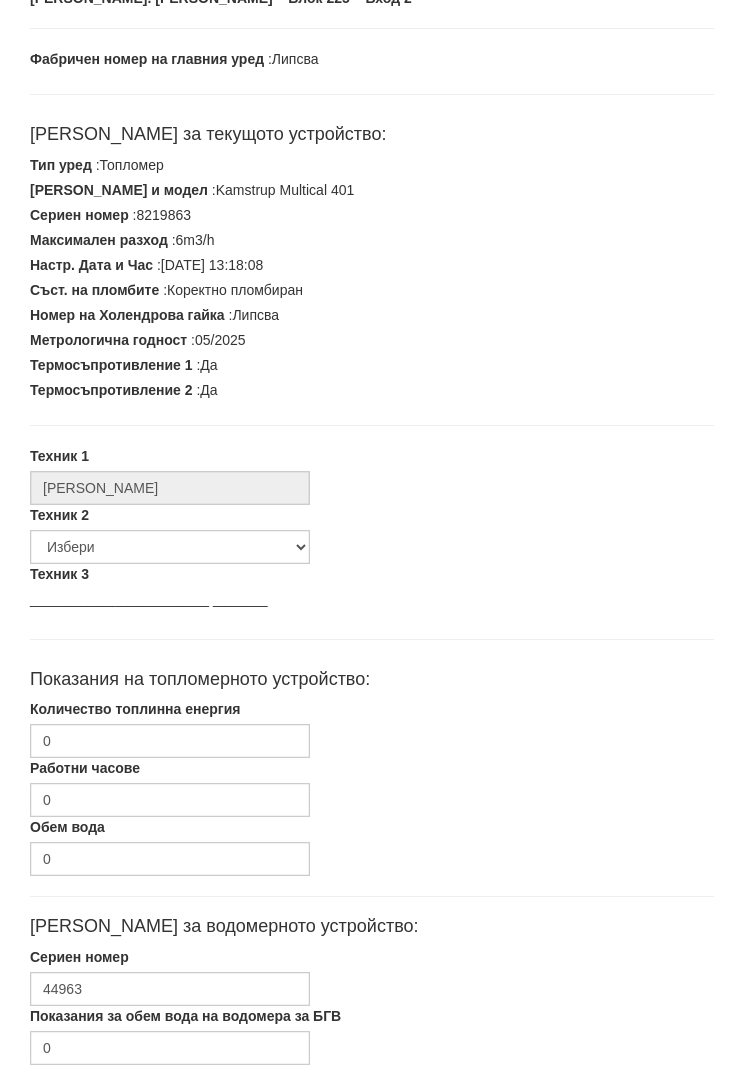 click on "Количество топлинна енергия" at bounding box center [135, 710] 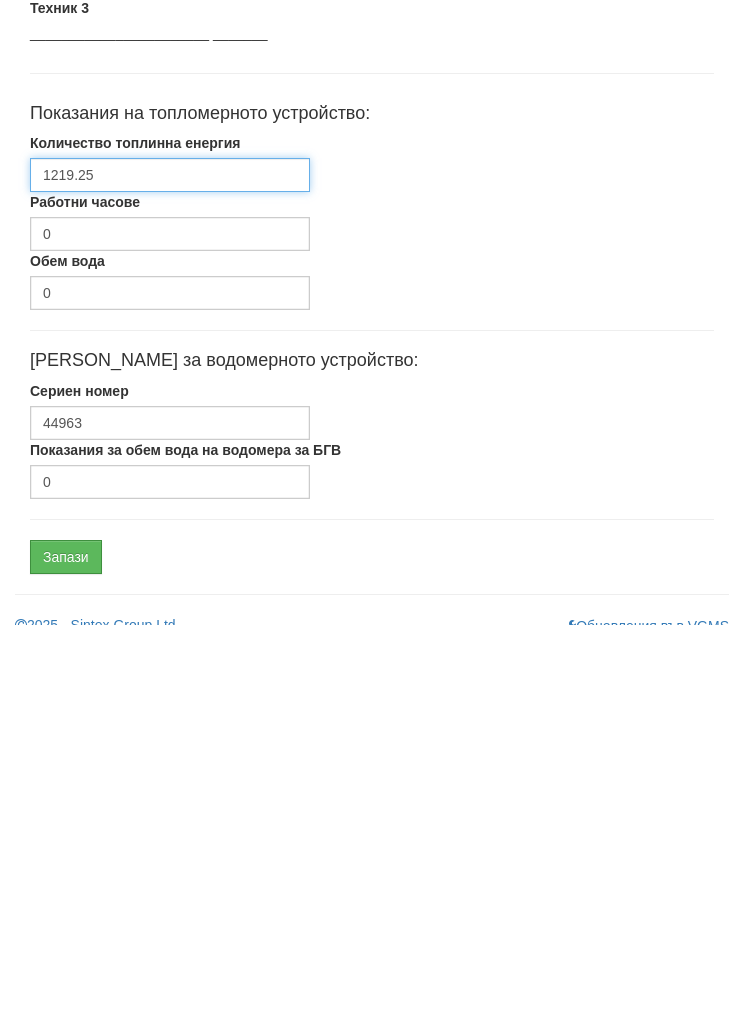 scroll, scrollTop: 432, scrollLeft: 0, axis: vertical 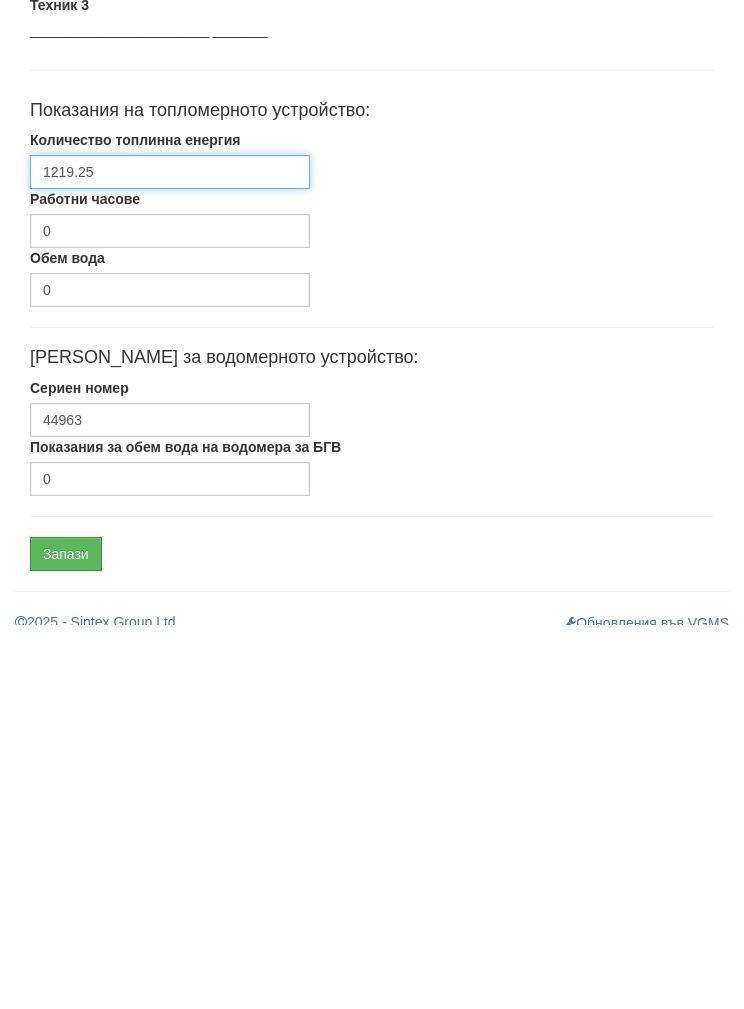 type on "1219.25" 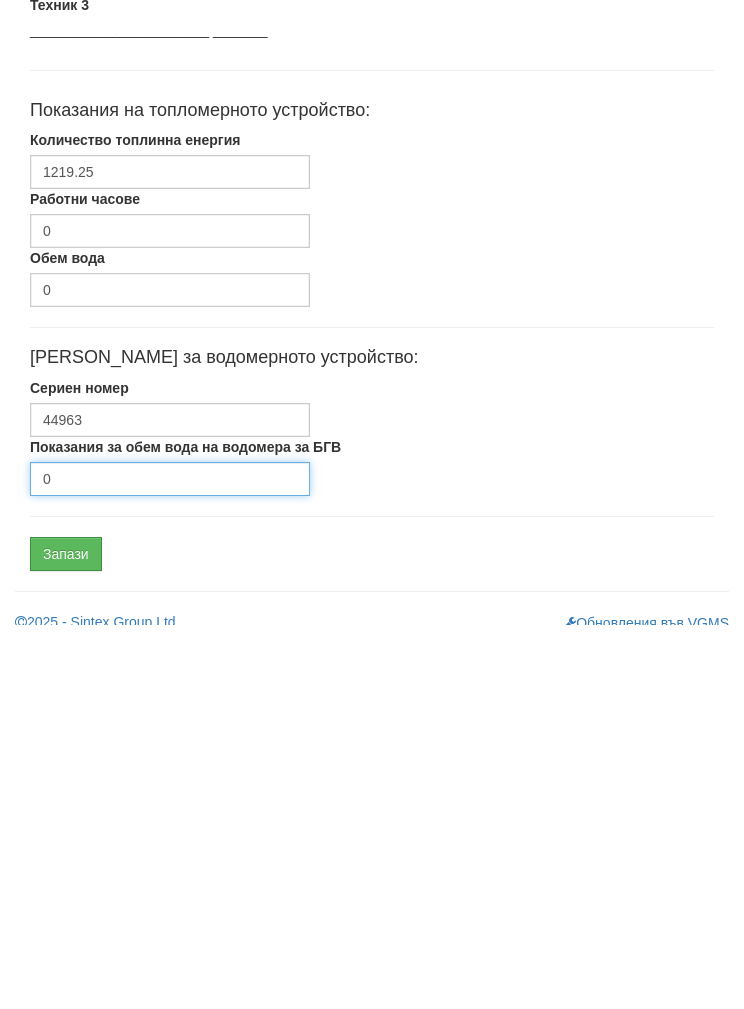 click on "0" at bounding box center (170, 863) 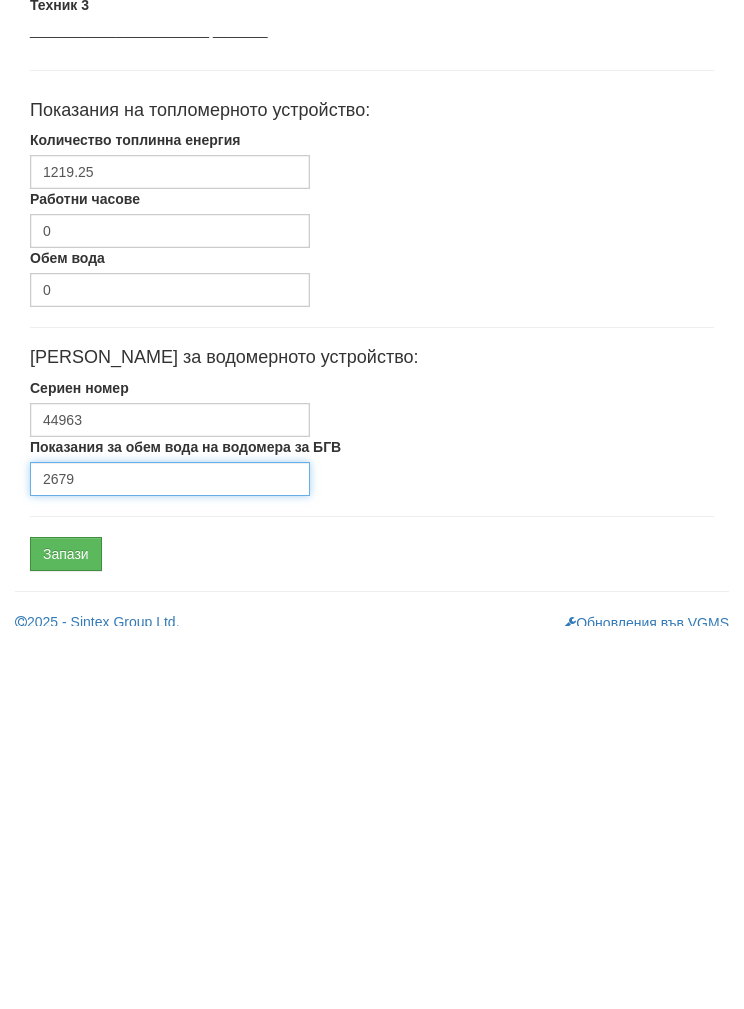 scroll, scrollTop: 452, scrollLeft: 0, axis: vertical 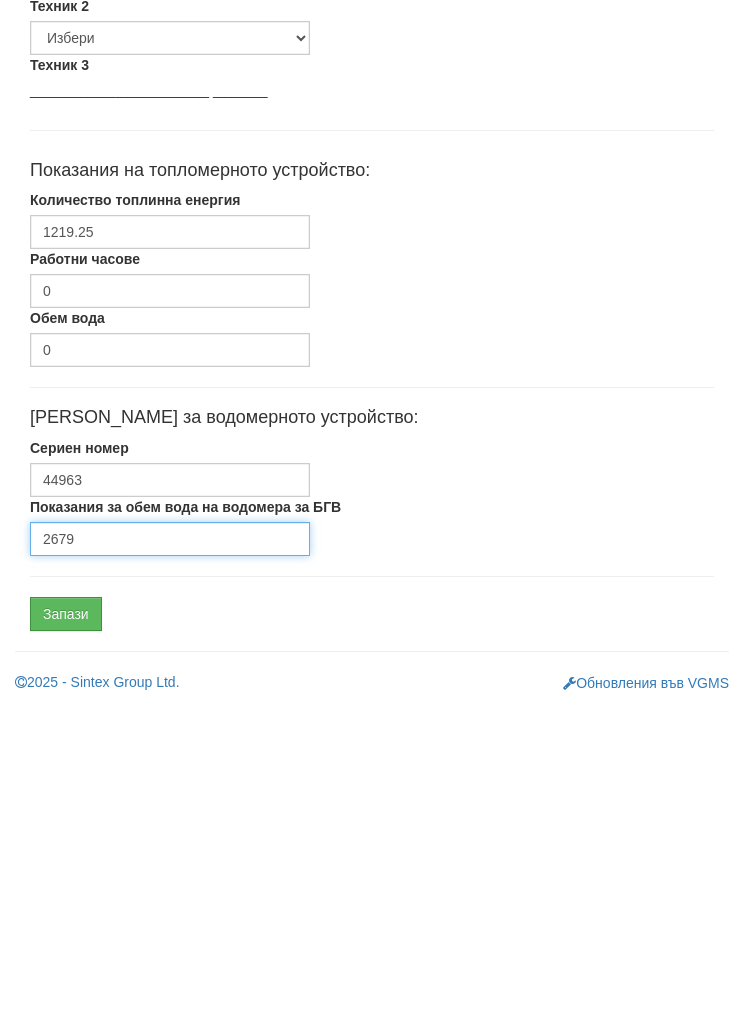 type on "2679" 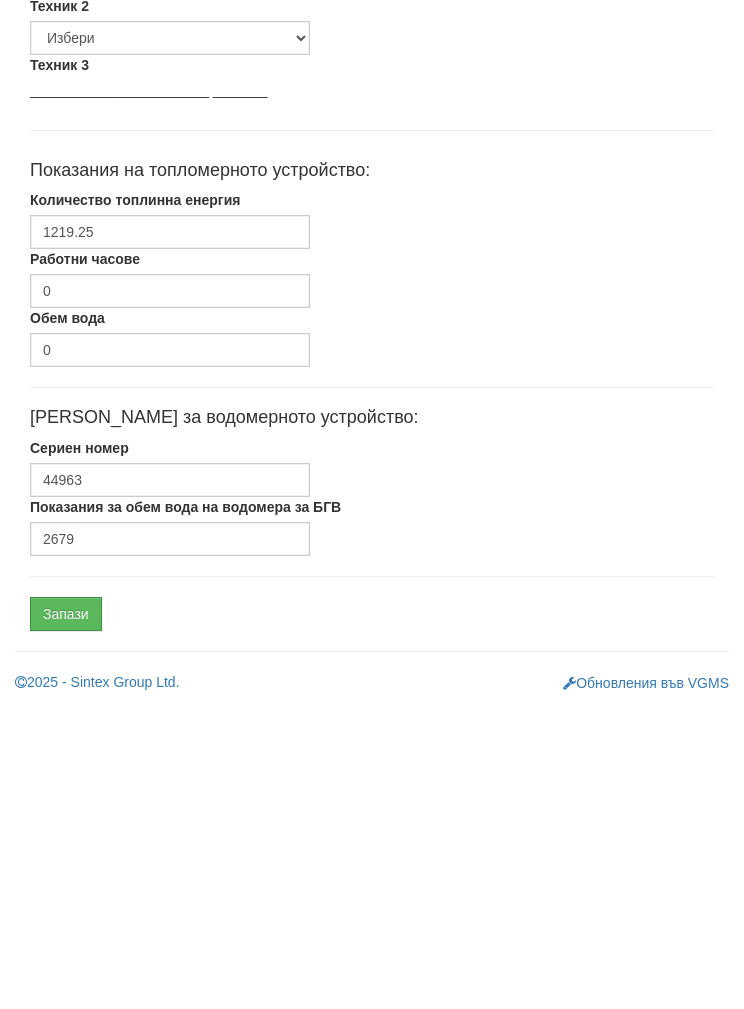 click on "Запази" at bounding box center (66, 918) 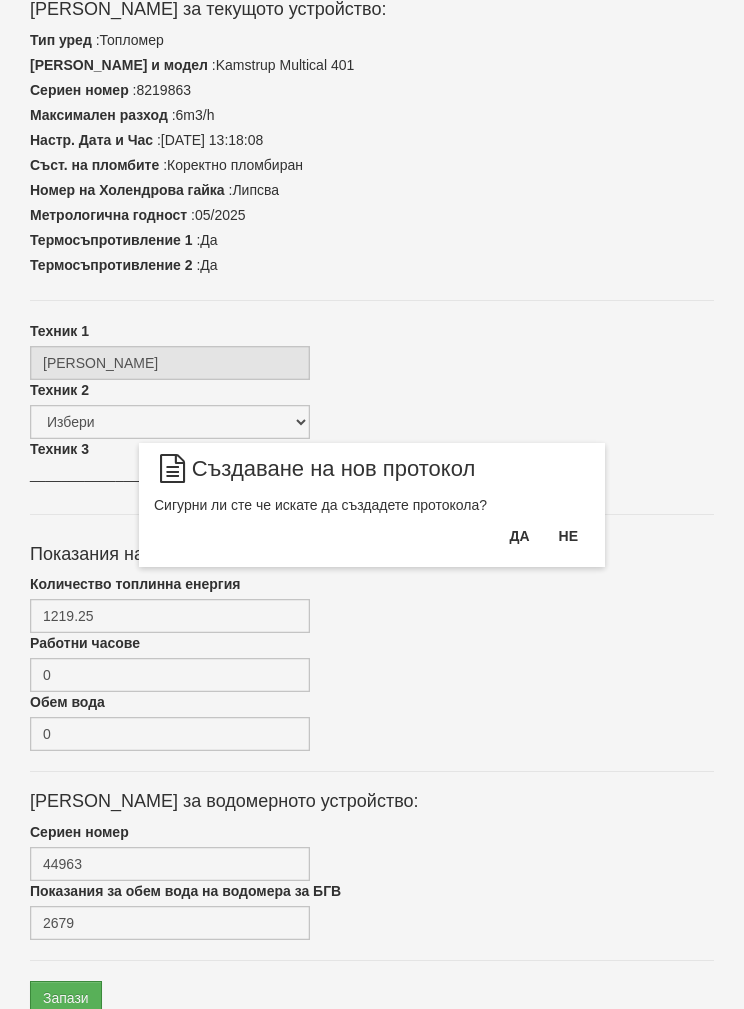 click on "Да" at bounding box center [519, 536] 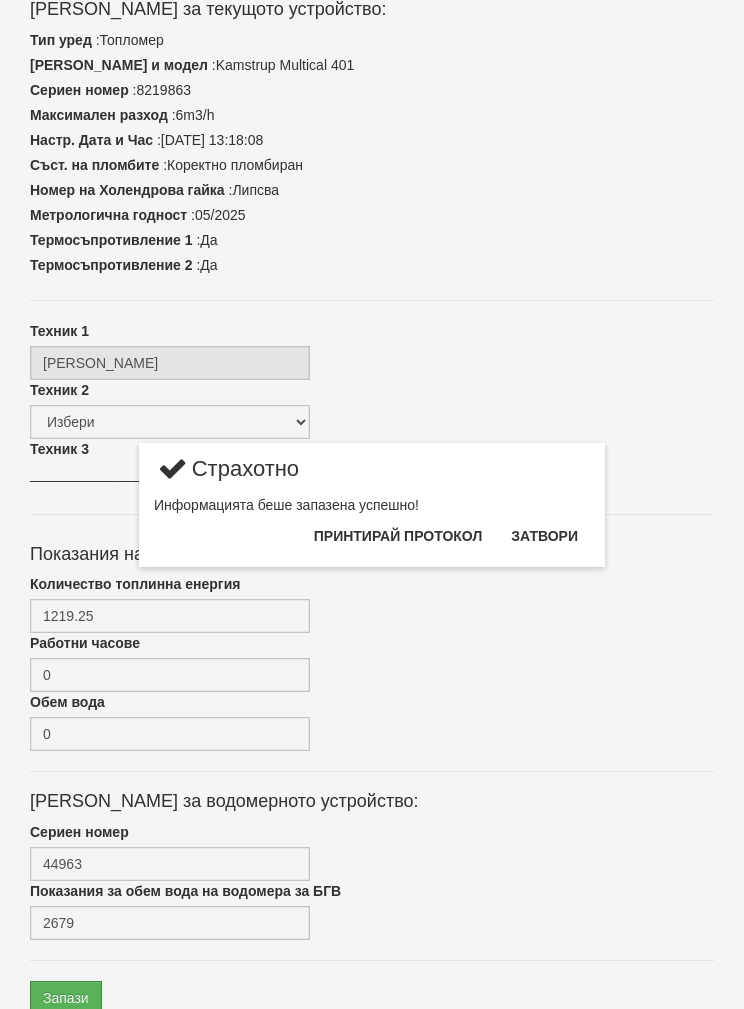 click on "Затвори" at bounding box center [544, 536] 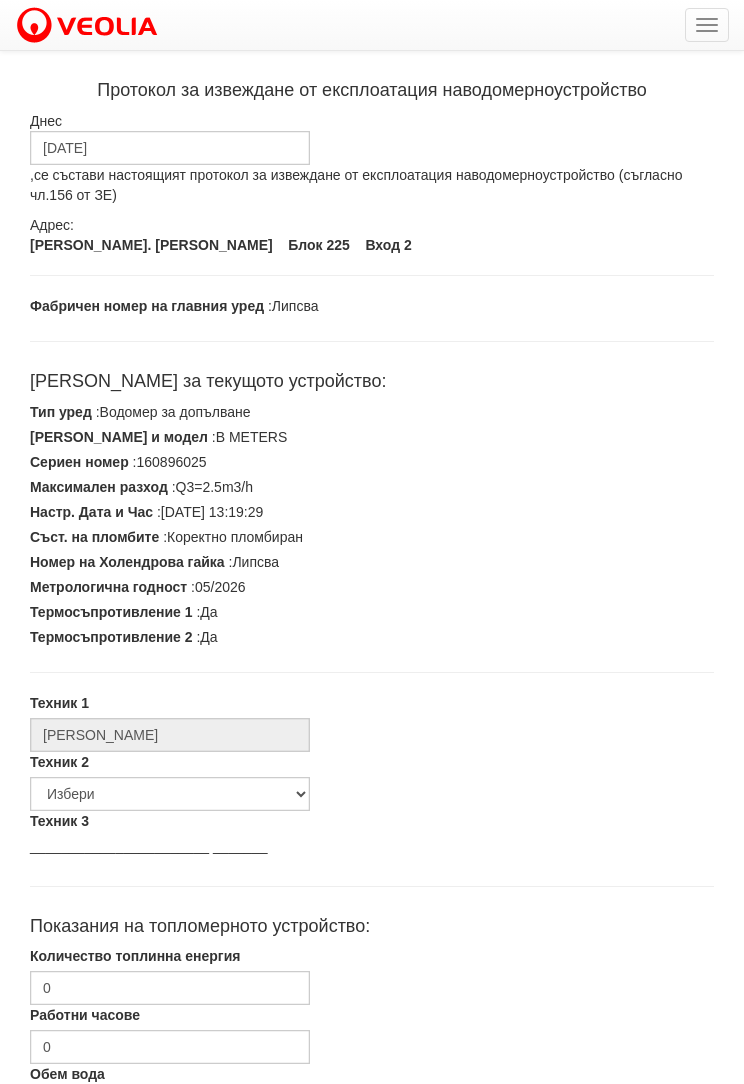 scroll, scrollTop: 0, scrollLeft: 0, axis: both 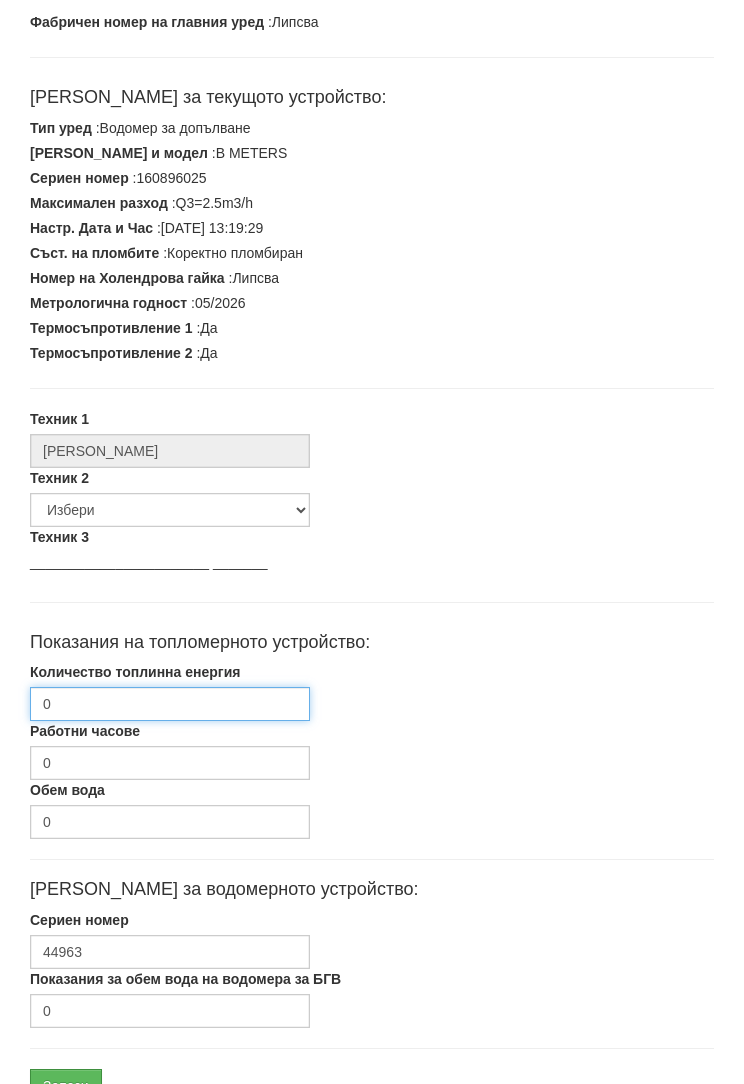 click on "0" at bounding box center (170, 704) 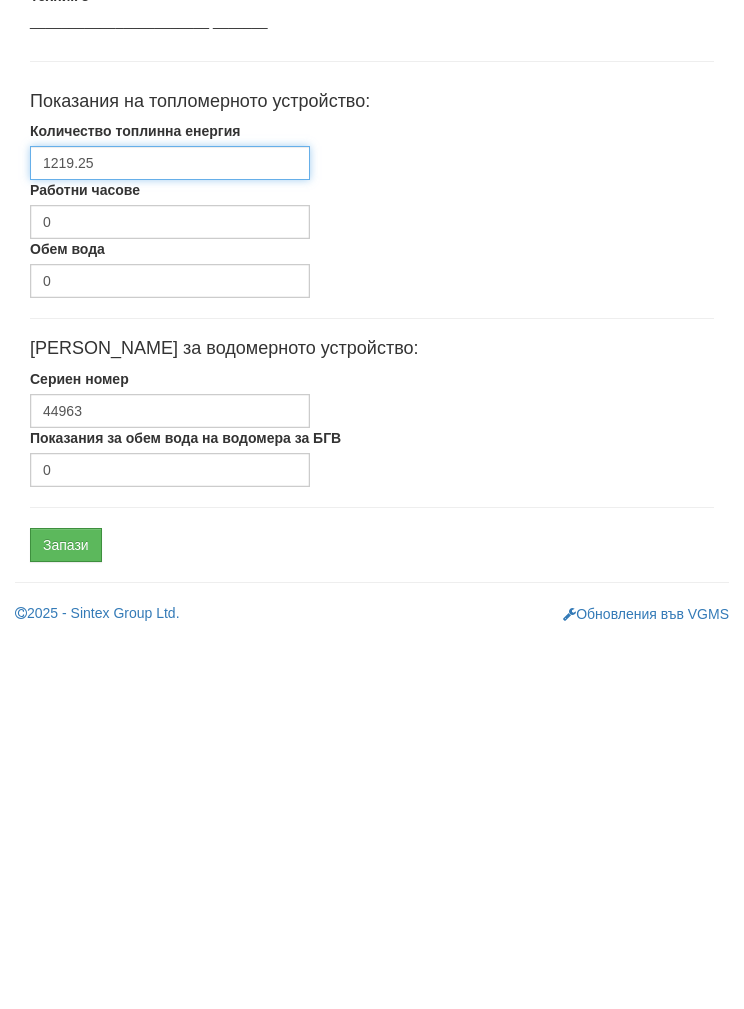 scroll, scrollTop: 452, scrollLeft: 0, axis: vertical 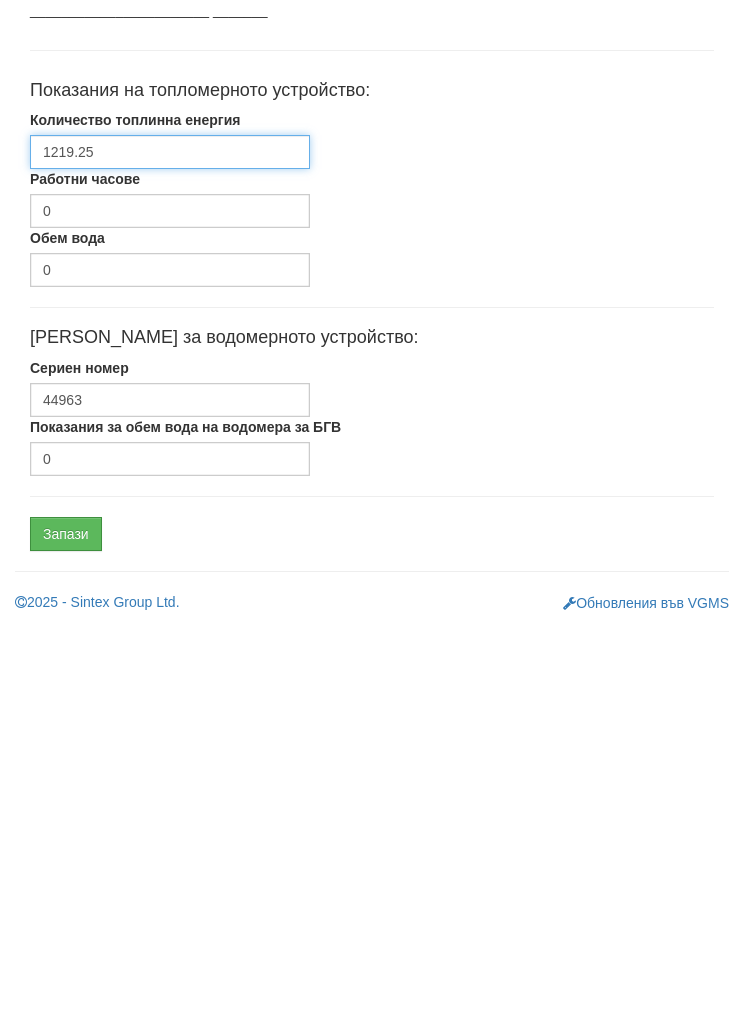 type on "1219.25" 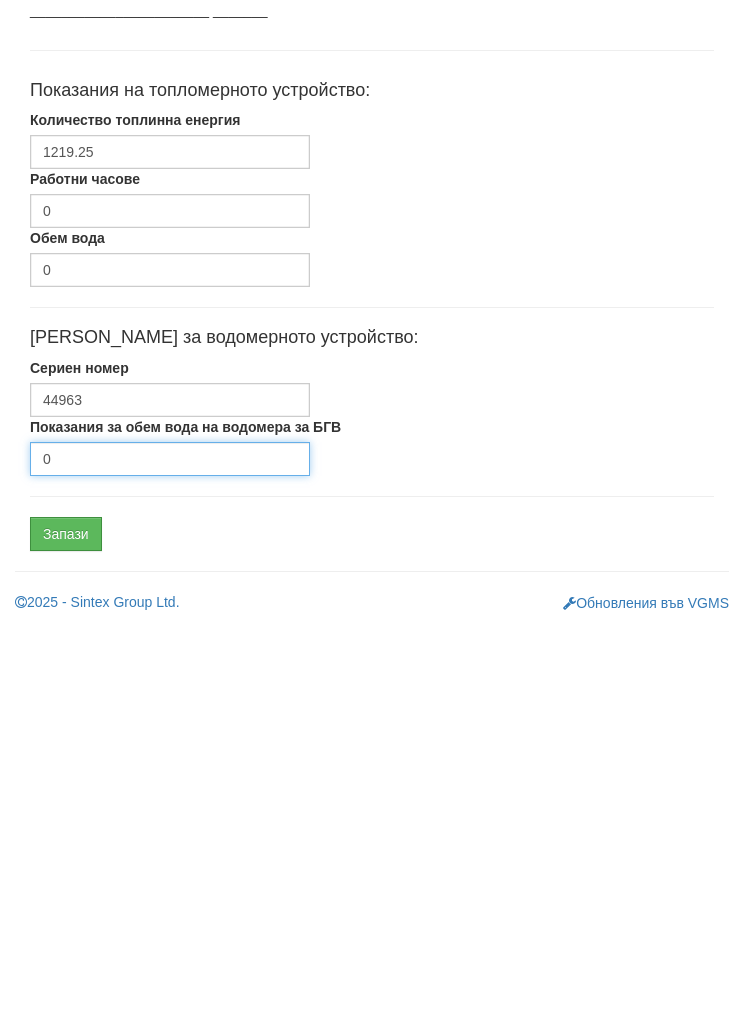 click on "0" at bounding box center [170, 843] 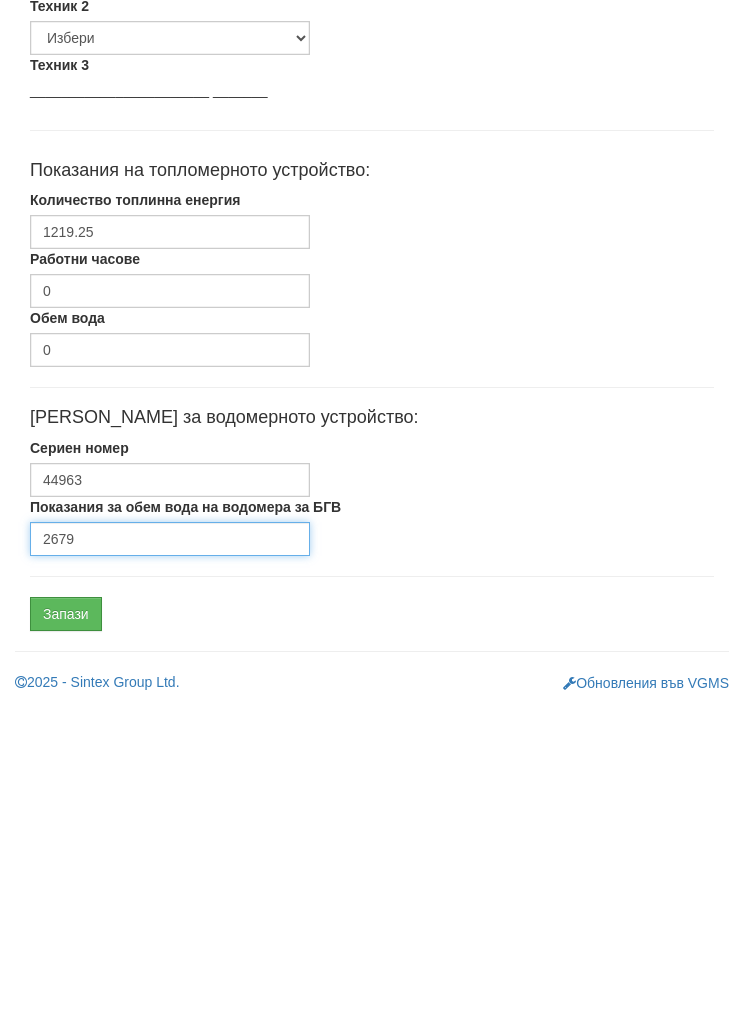 type on "2679" 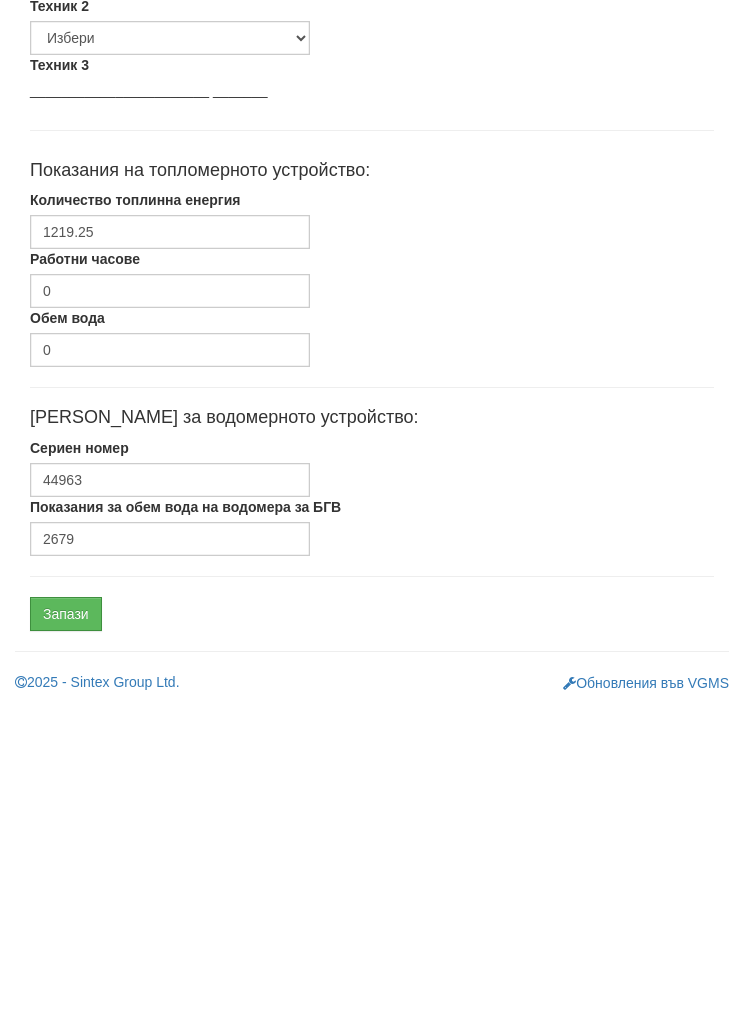 click on "Запази" at bounding box center [66, 918] 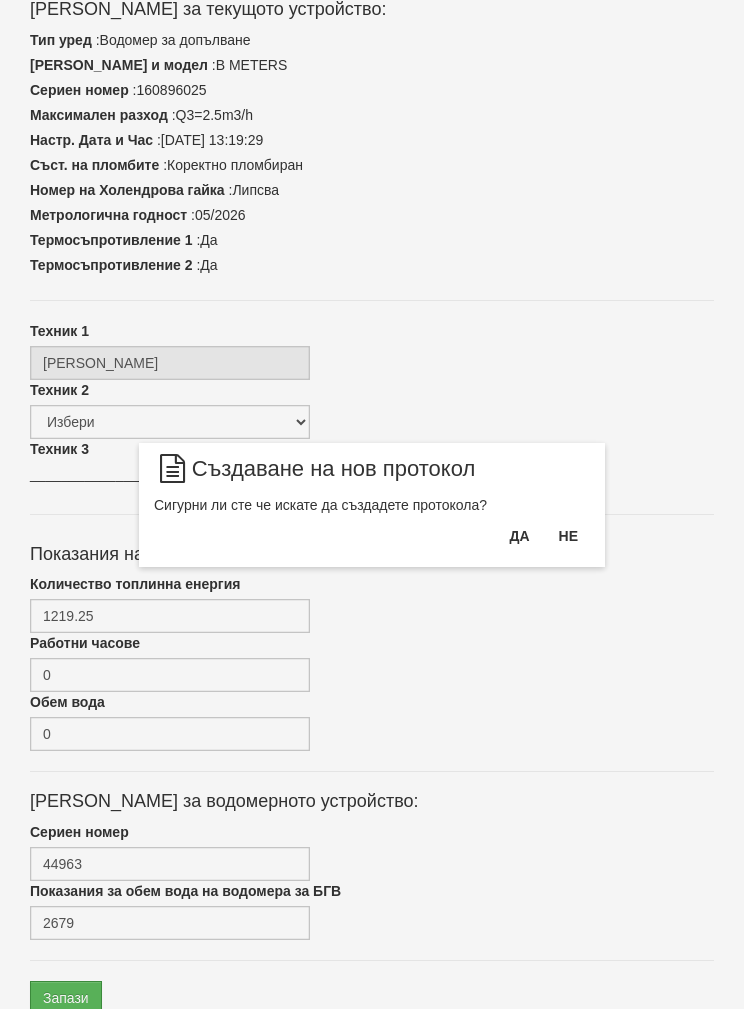 click on "Да" at bounding box center [519, 536] 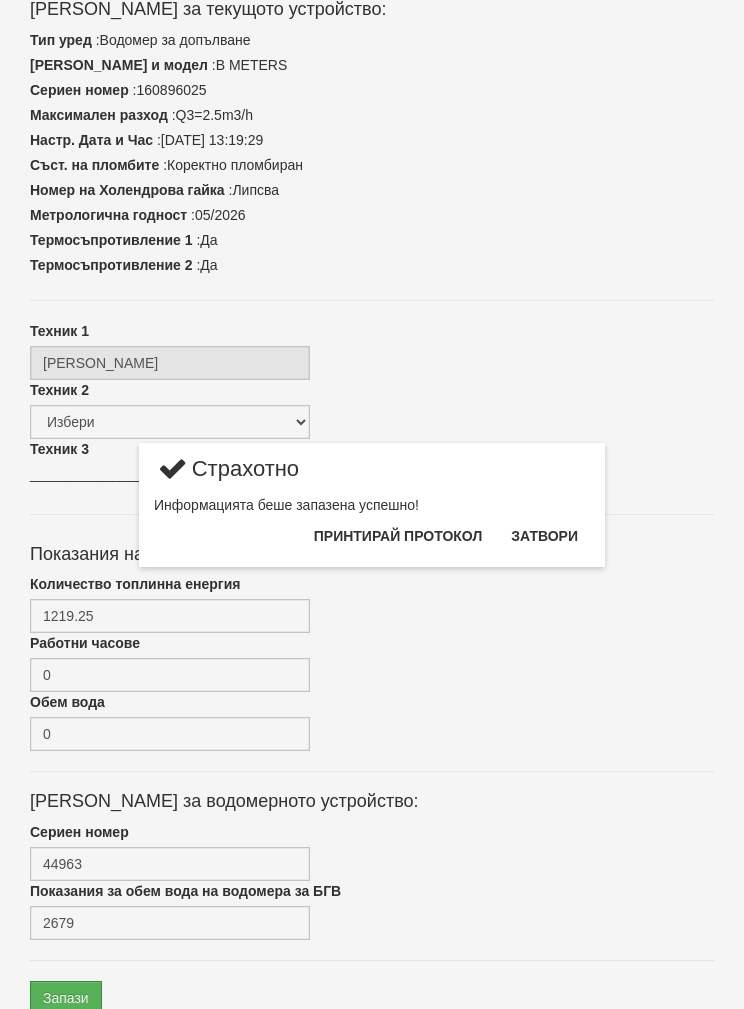 click on "Затвори" at bounding box center [544, 536] 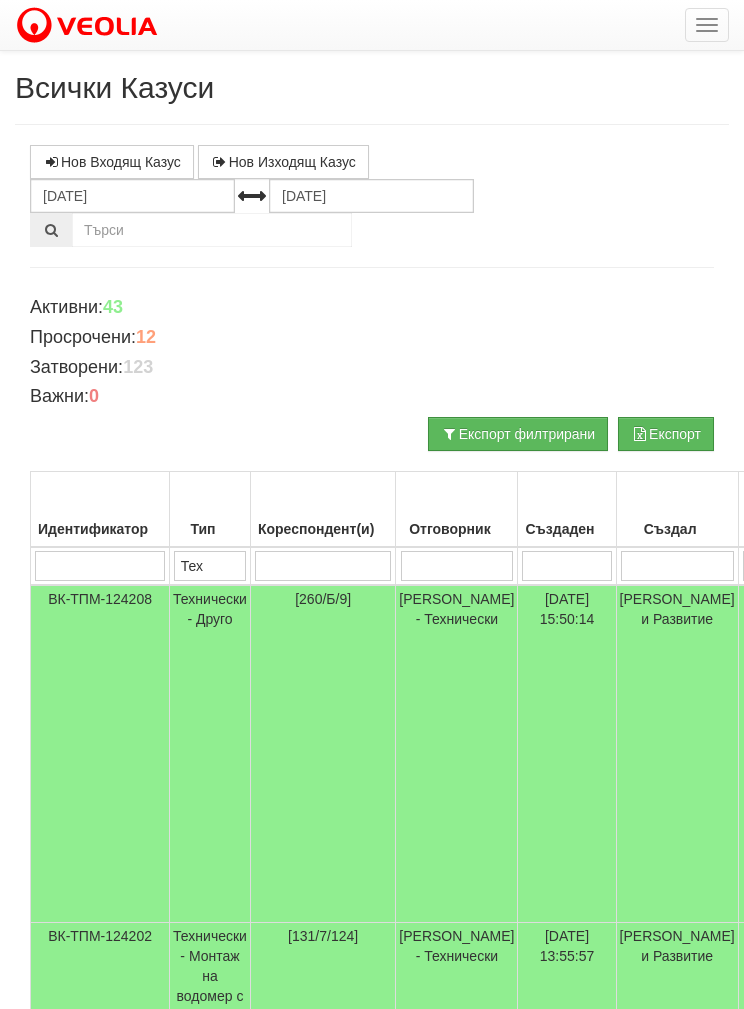 scroll, scrollTop: 110, scrollLeft: 0, axis: vertical 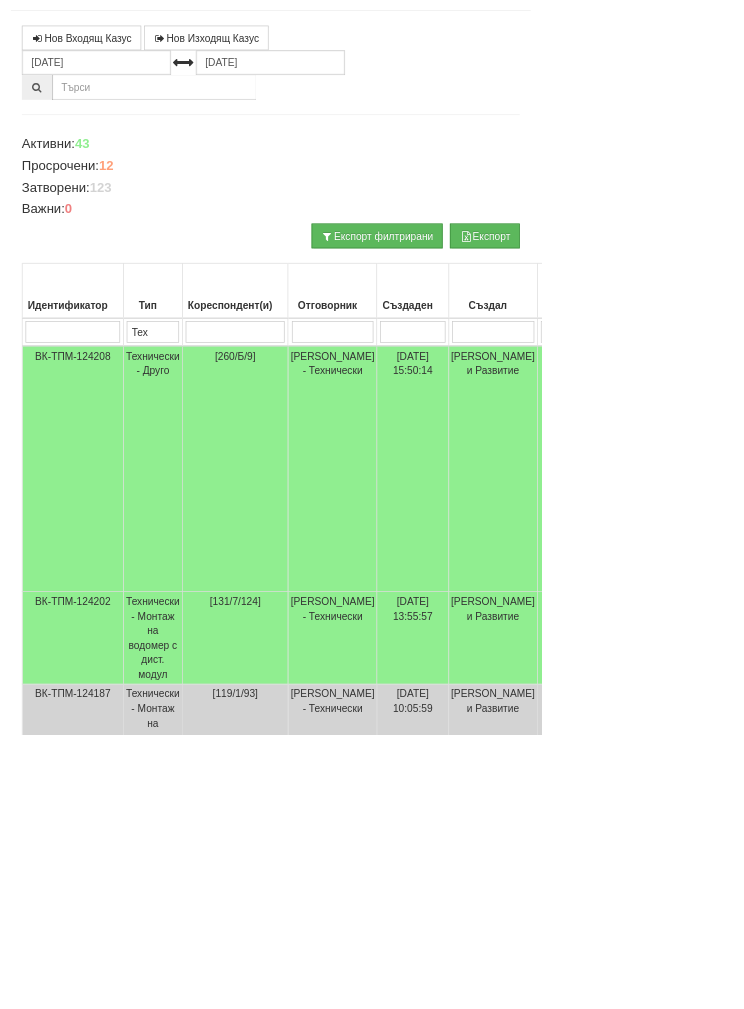 type on "Тех" 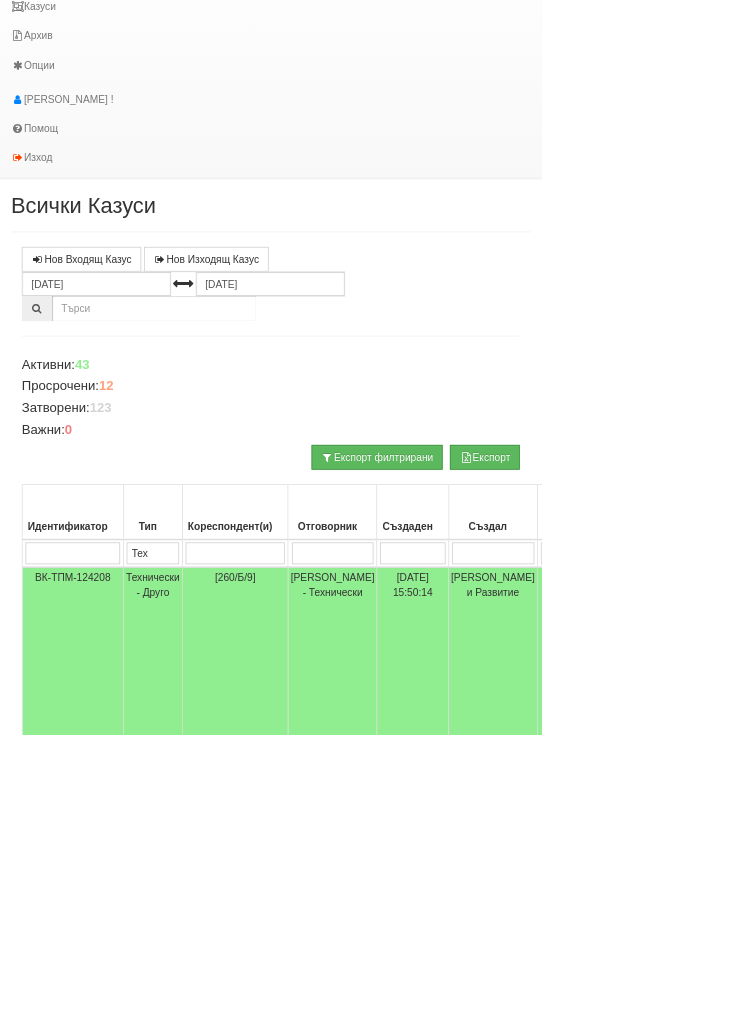 click on "Казуси" at bounding box center [361, 9] 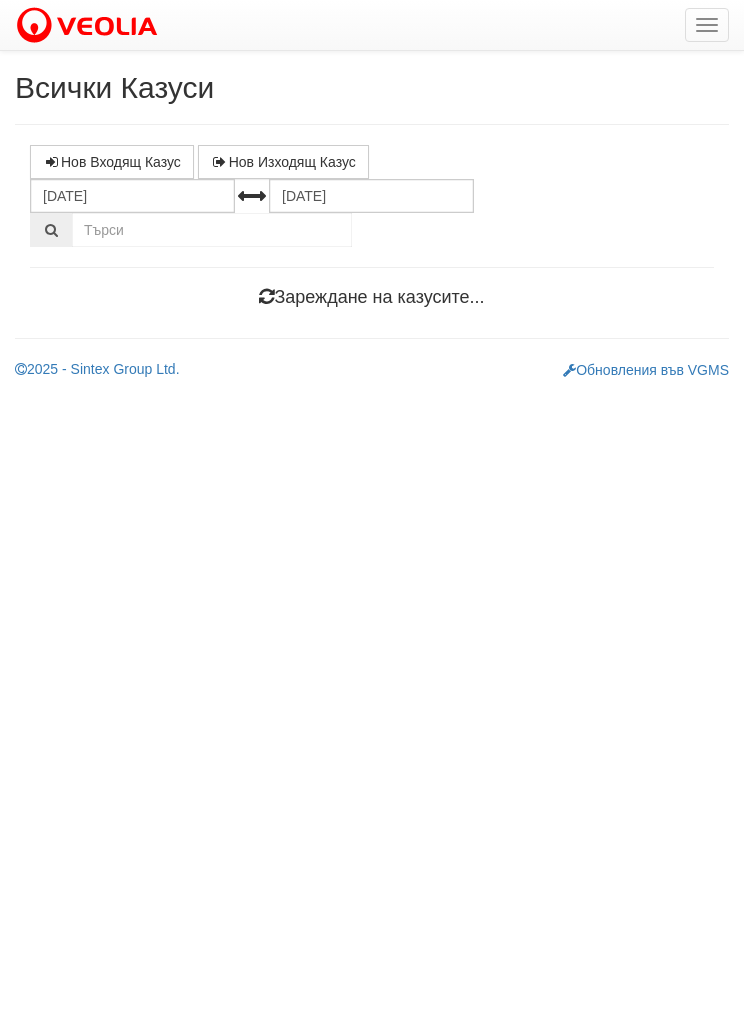 scroll, scrollTop: 0, scrollLeft: 0, axis: both 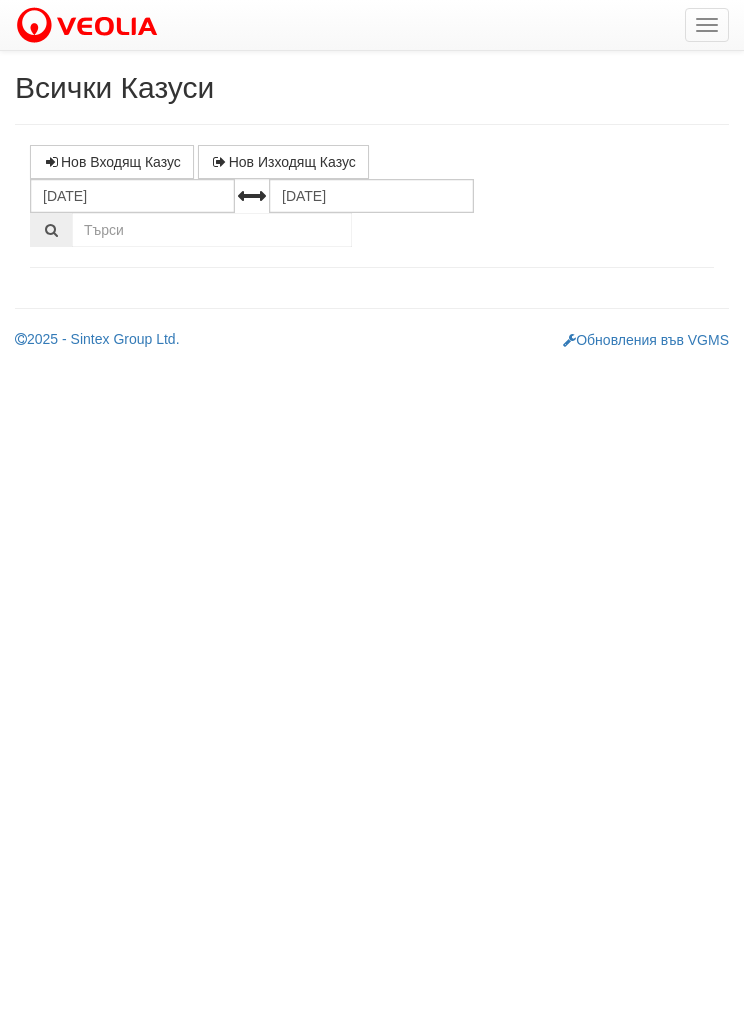 select on "1" 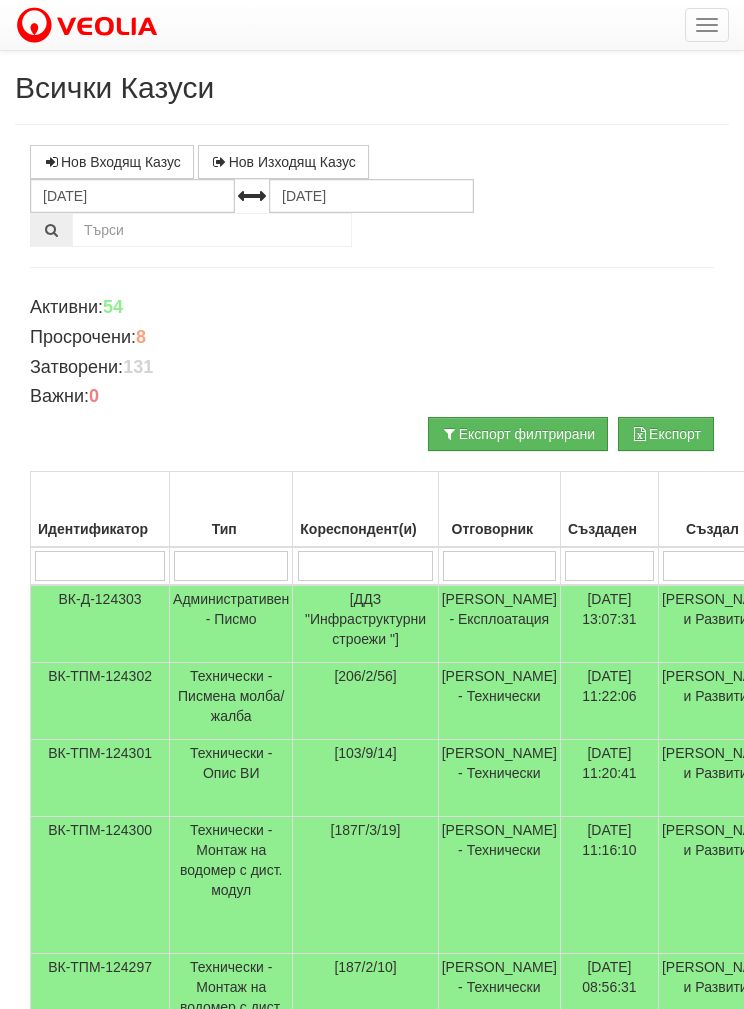 scroll, scrollTop: 80, scrollLeft: 0, axis: vertical 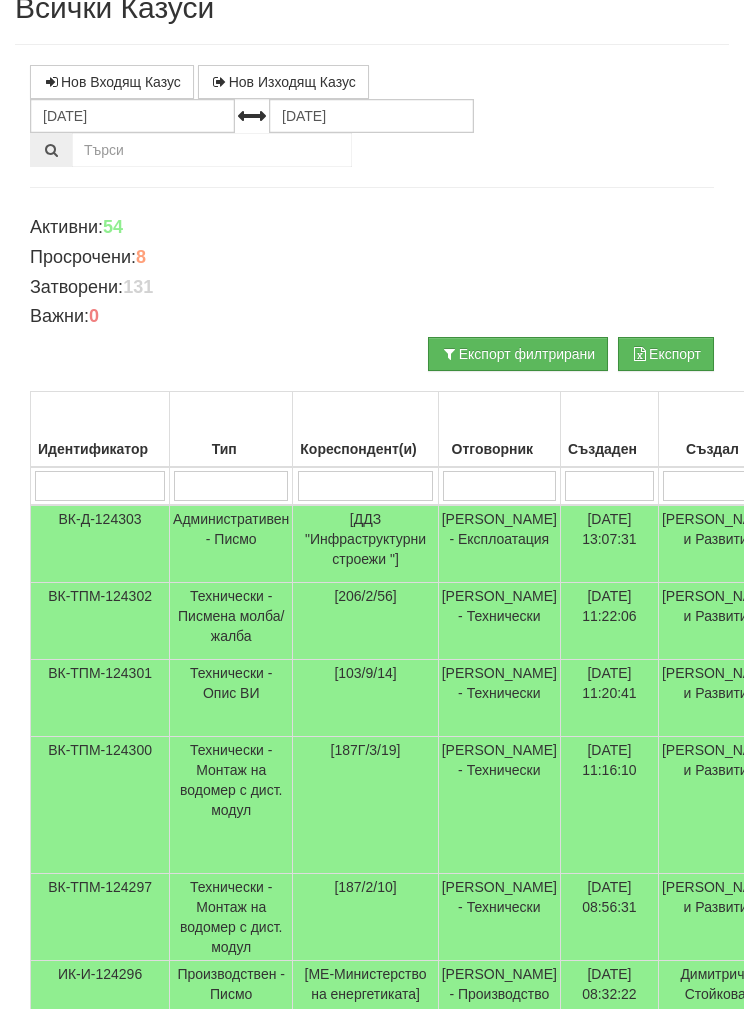 click at bounding box center [366, 486] 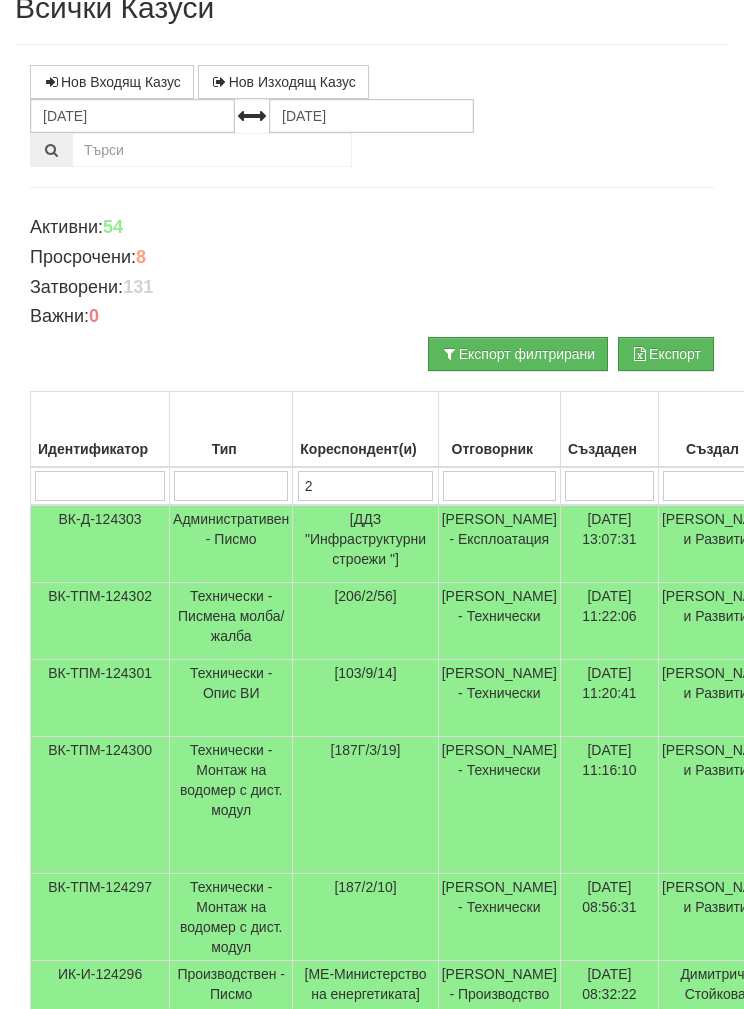 type on "20" 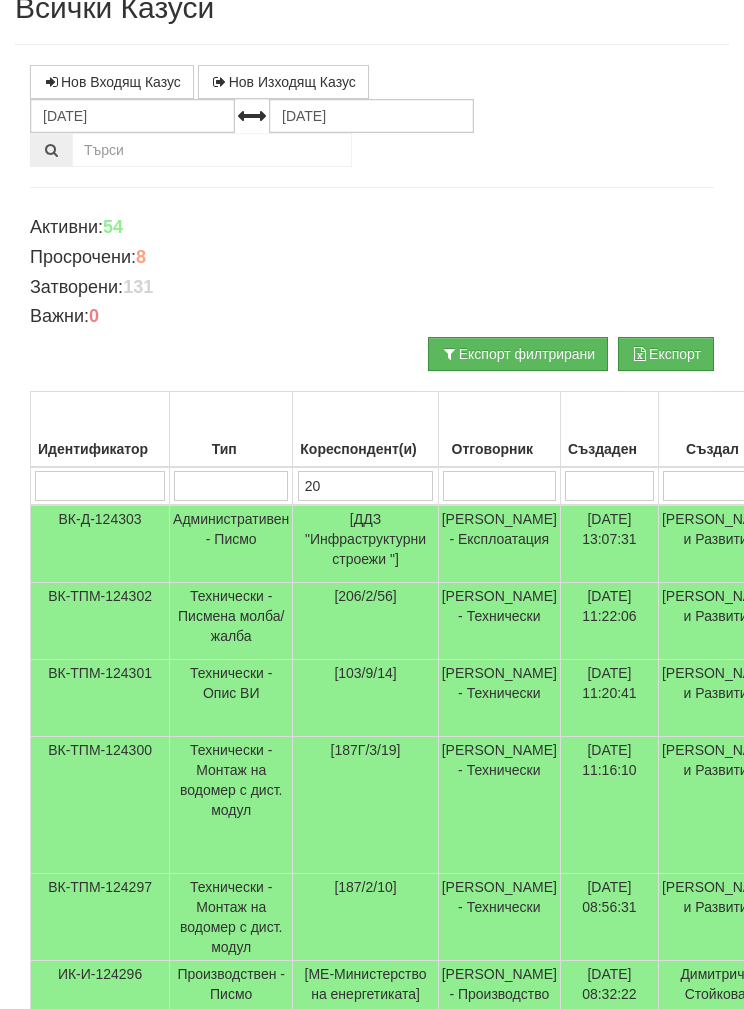type on "20" 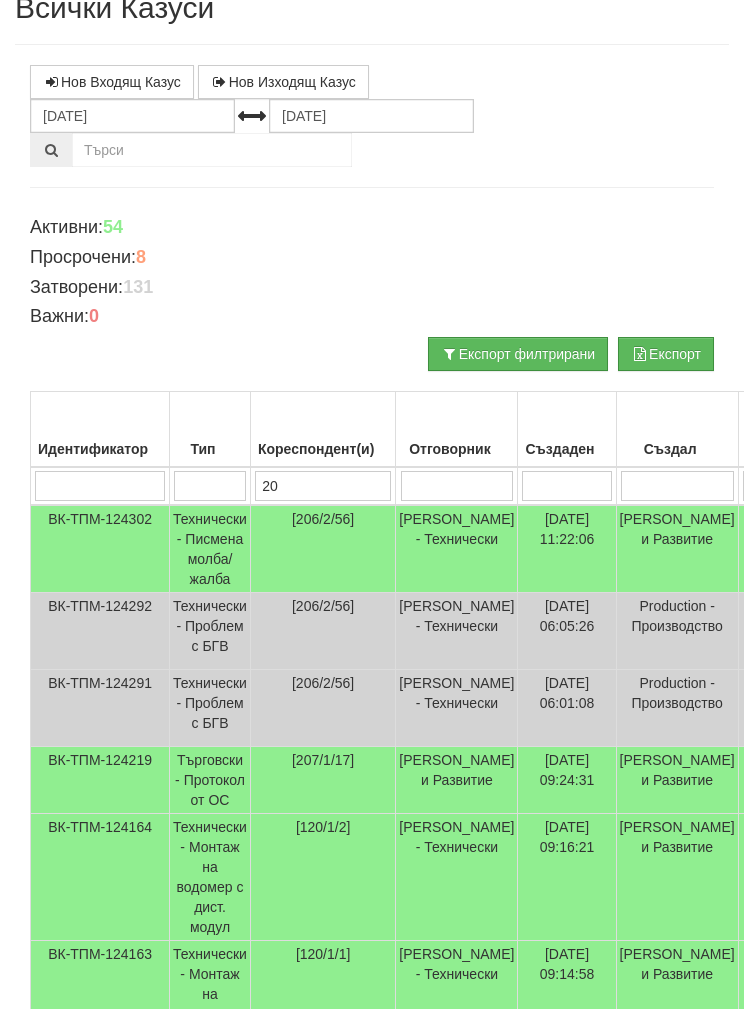 type on "206" 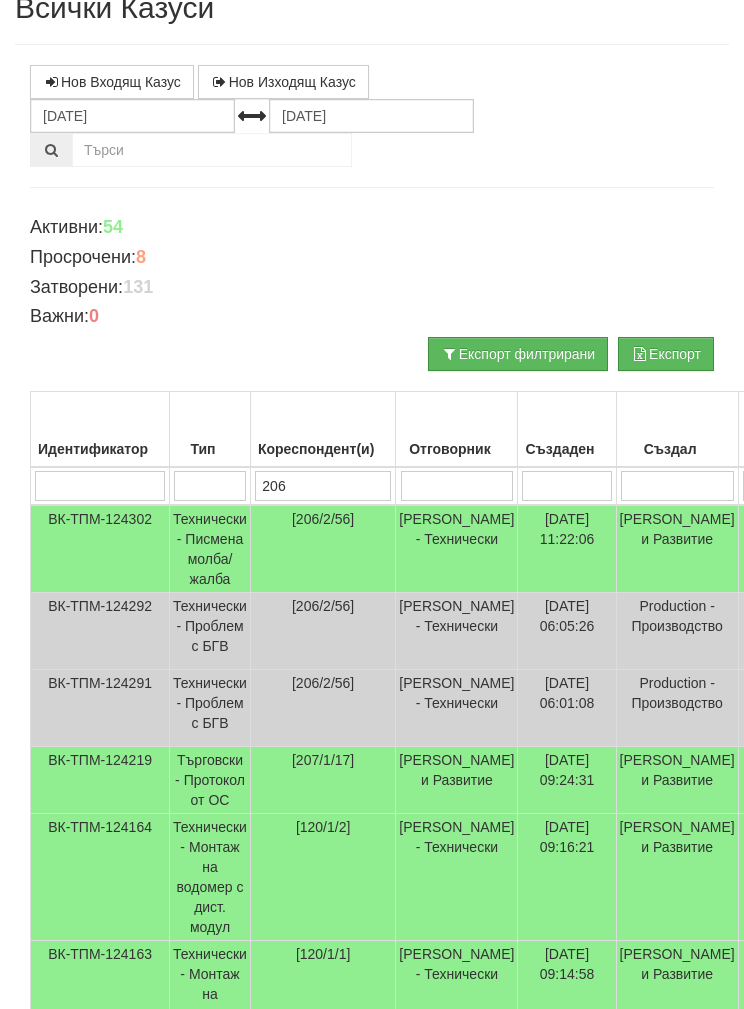 type on "206" 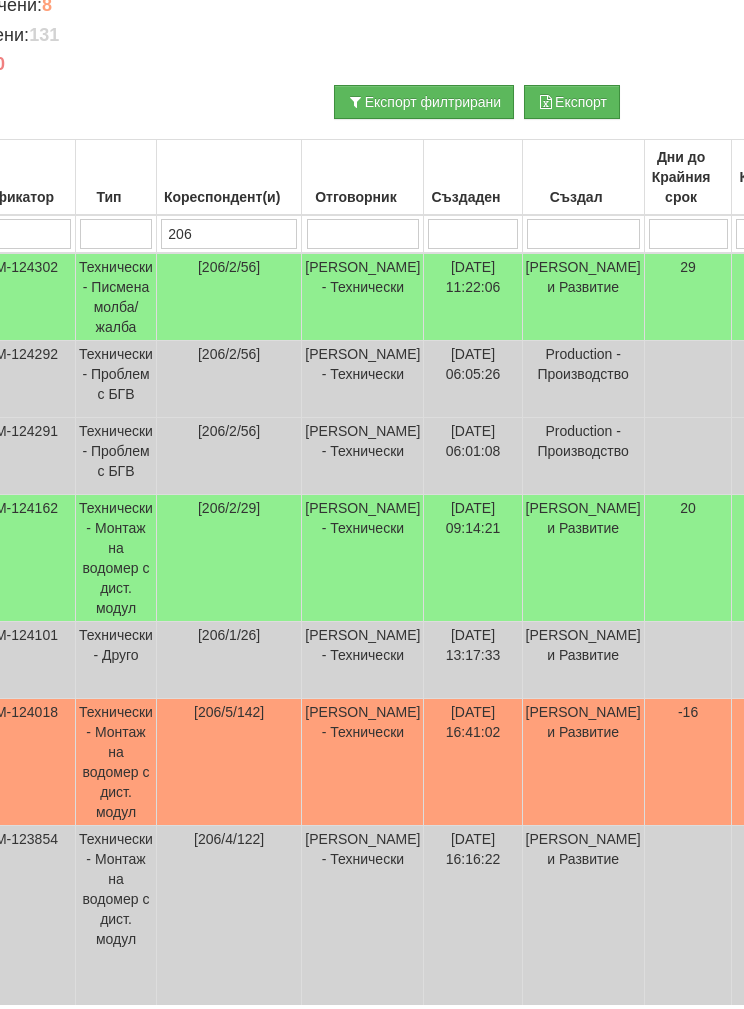 scroll, scrollTop: 328, scrollLeft: 0, axis: vertical 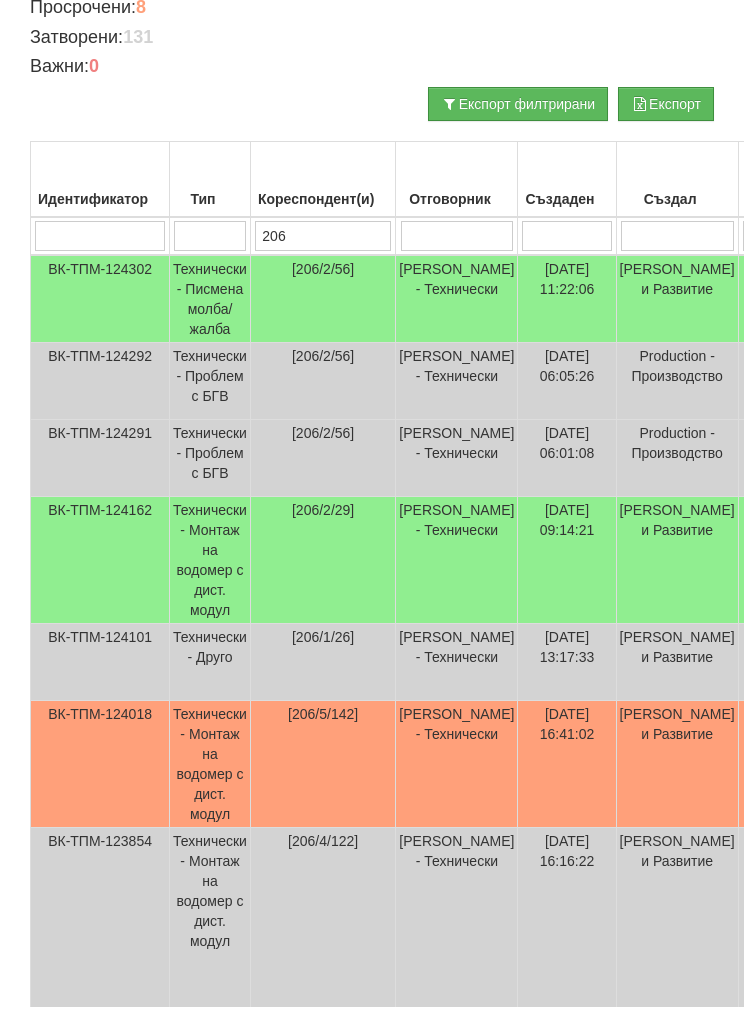 type on "206" 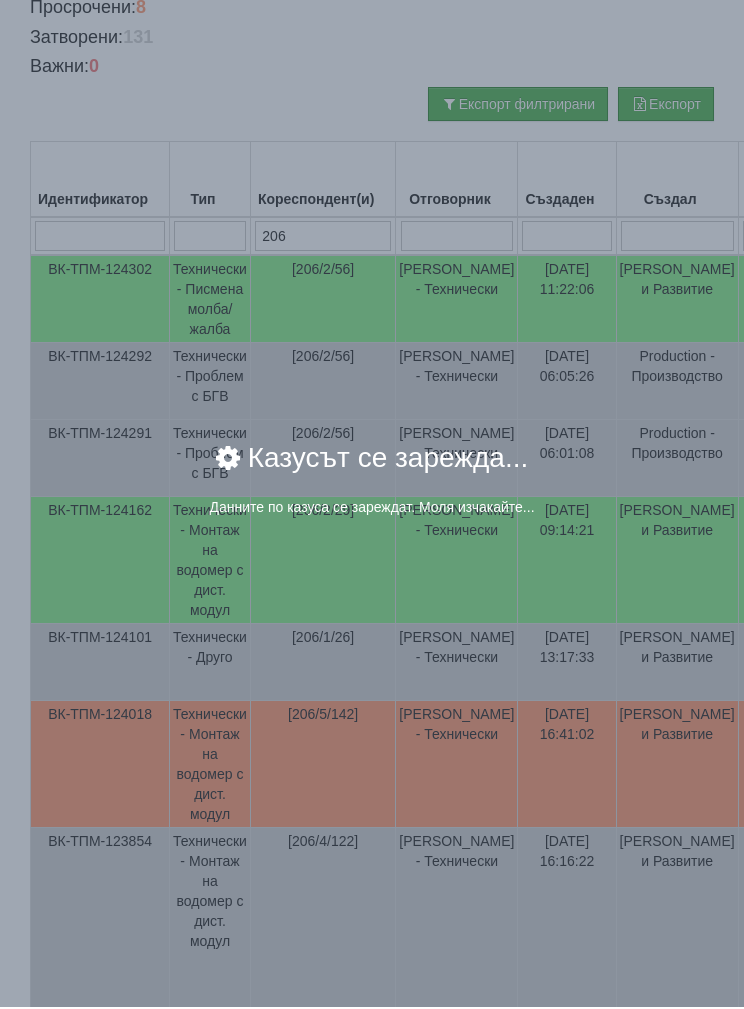 scroll, scrollTop: 330, scrollLeft: 0, axis: vertical 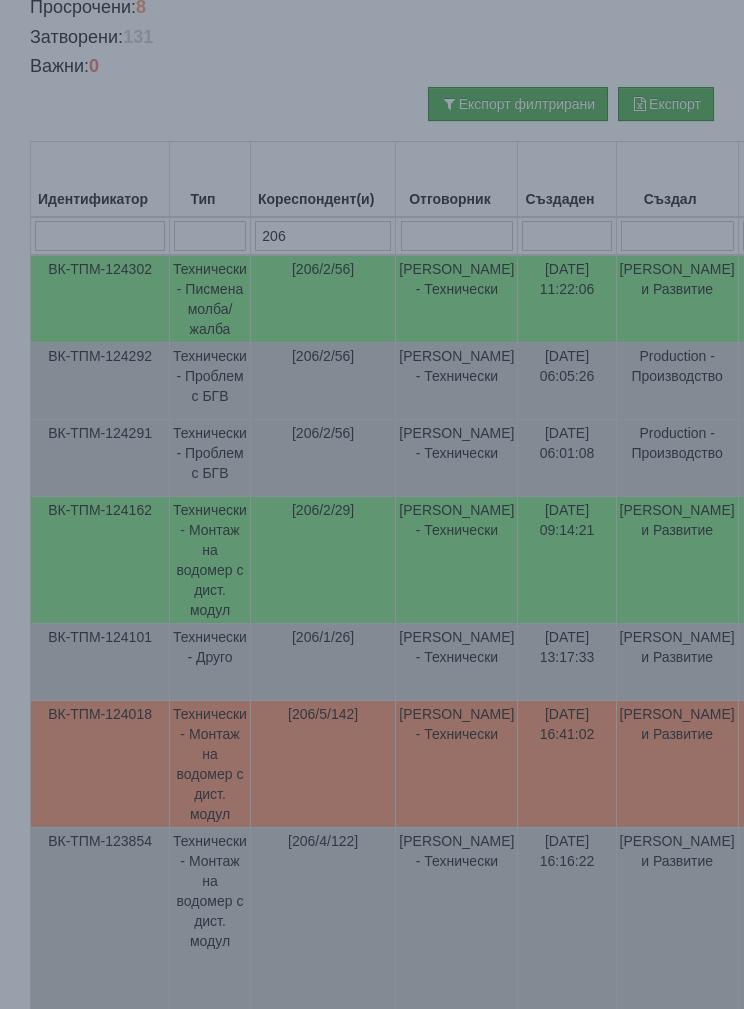 select on "1" 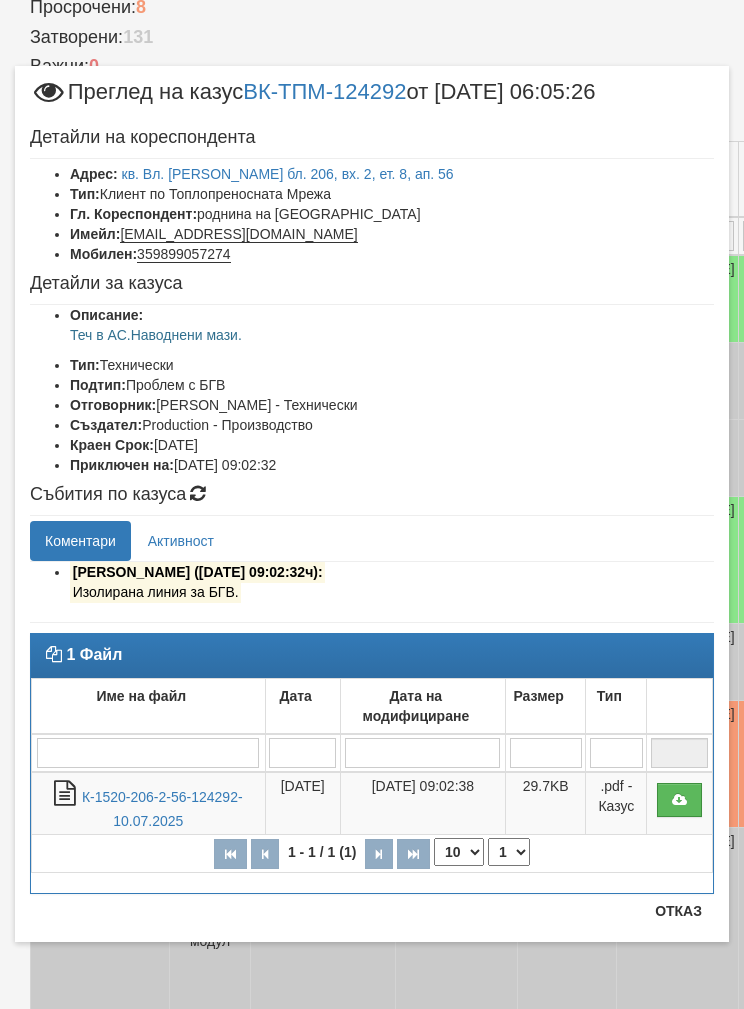 click on "Отказ" at bounding box center [678, 911] 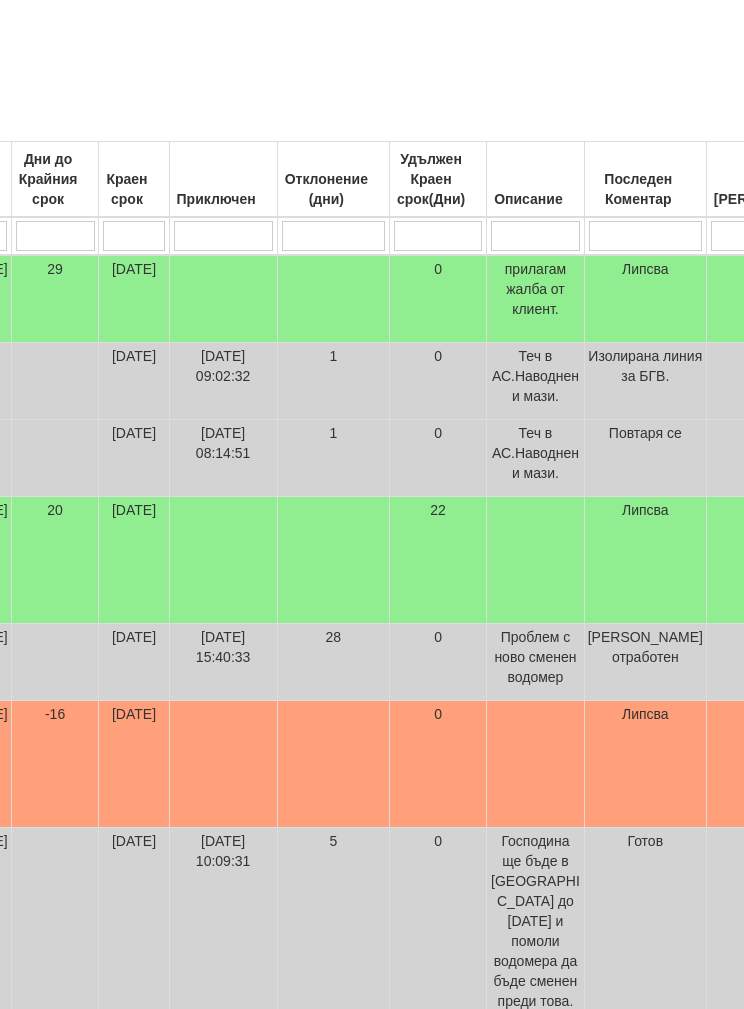 scroll, scrollTop: 330, scrollLeft: 728, axis: both 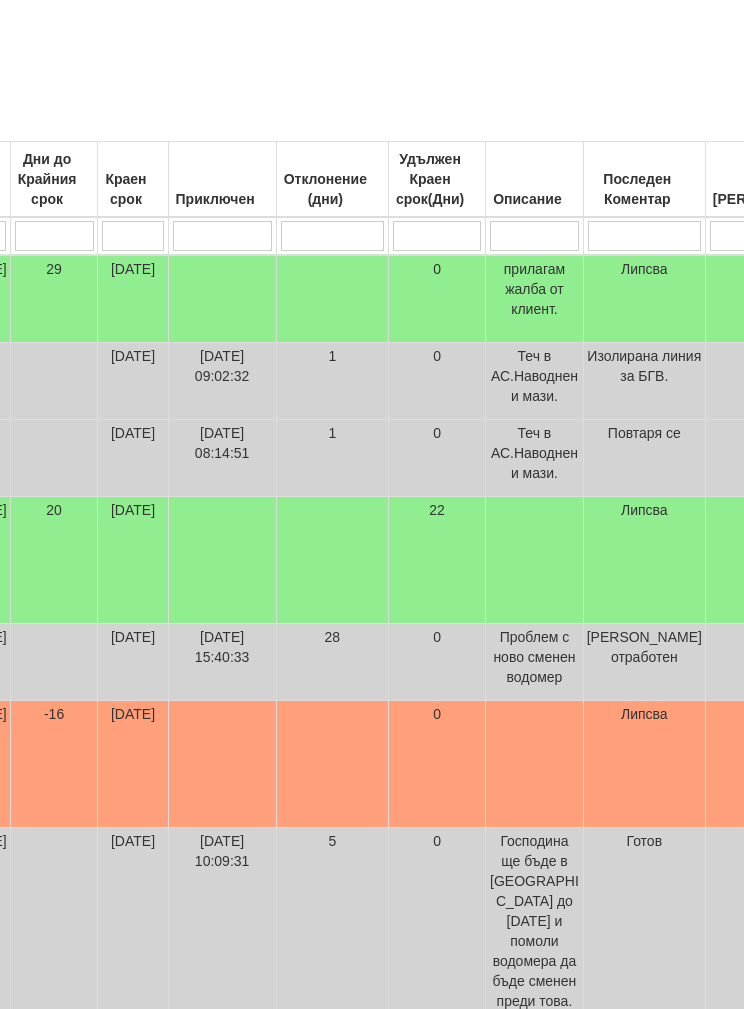click on "Теч в АС.Наводнени мази." at bounding box center (534, 453) 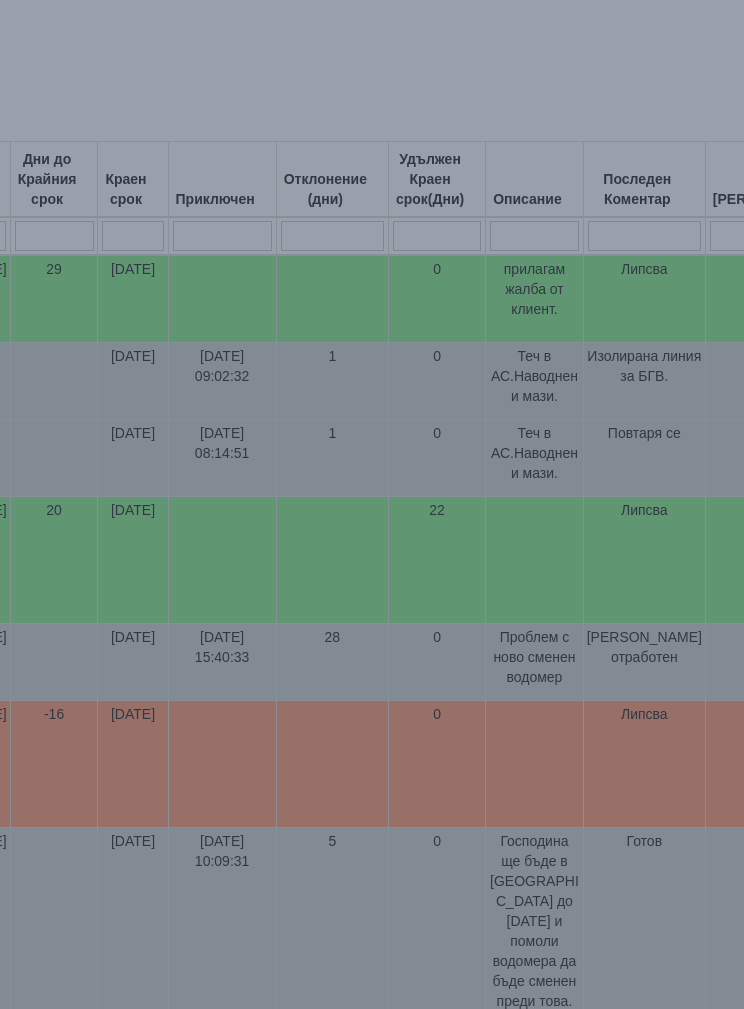 select on "1" 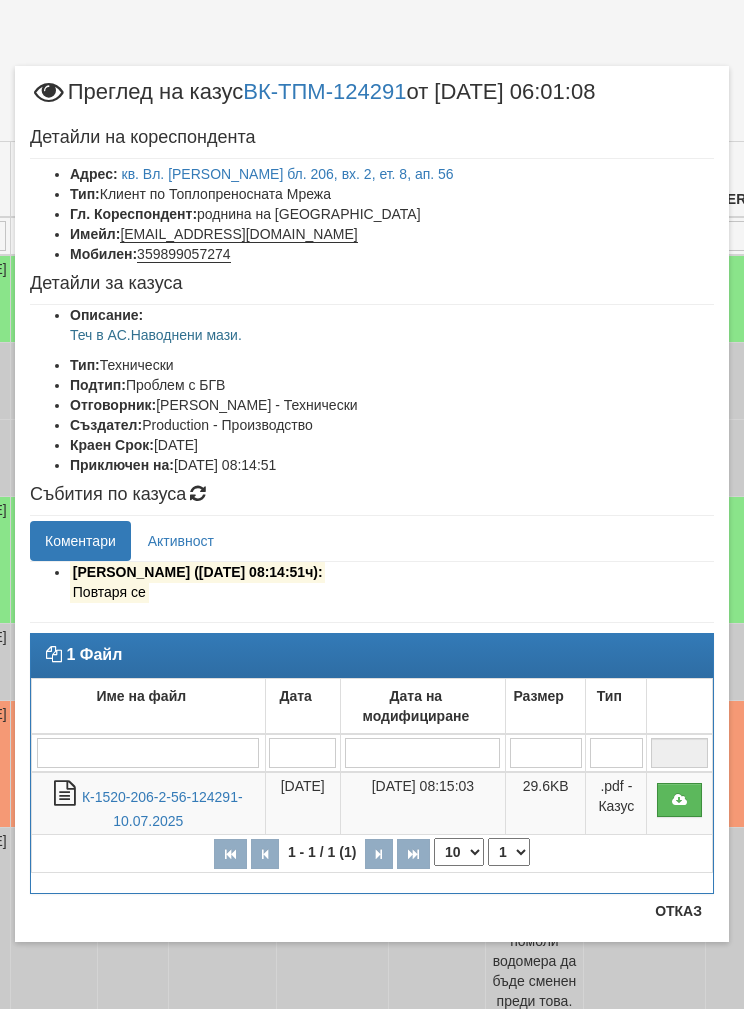 click on "Отказ" at bounding box center [678, 911] 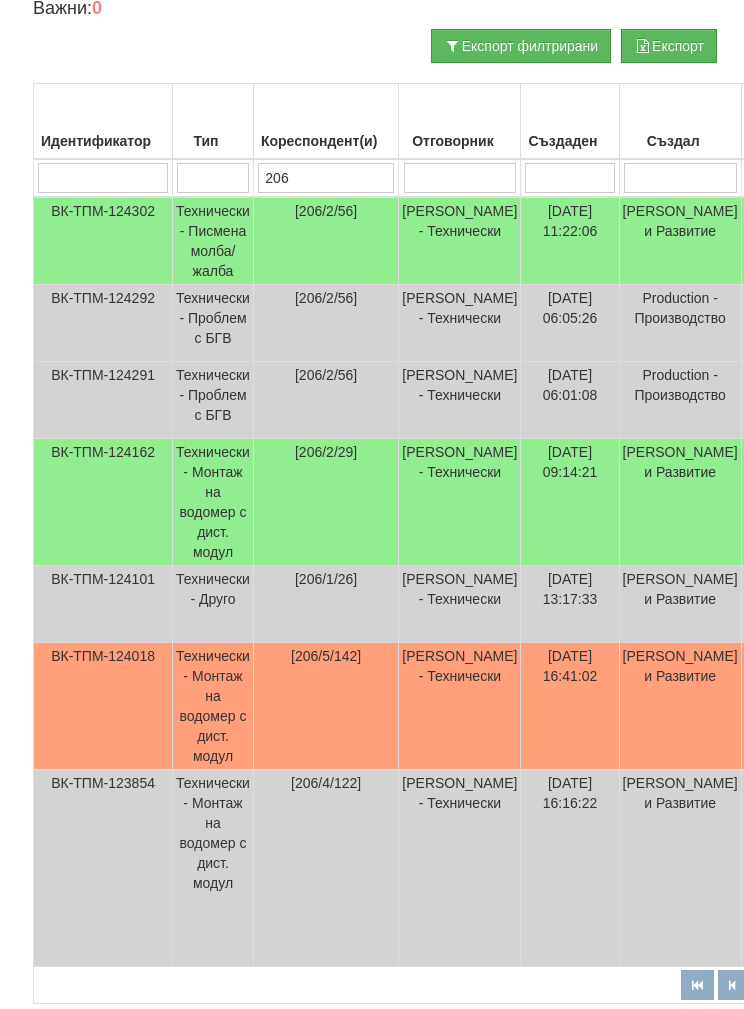 scroll, scrollTop: 387, scrollLeft: 0, axis: vertical 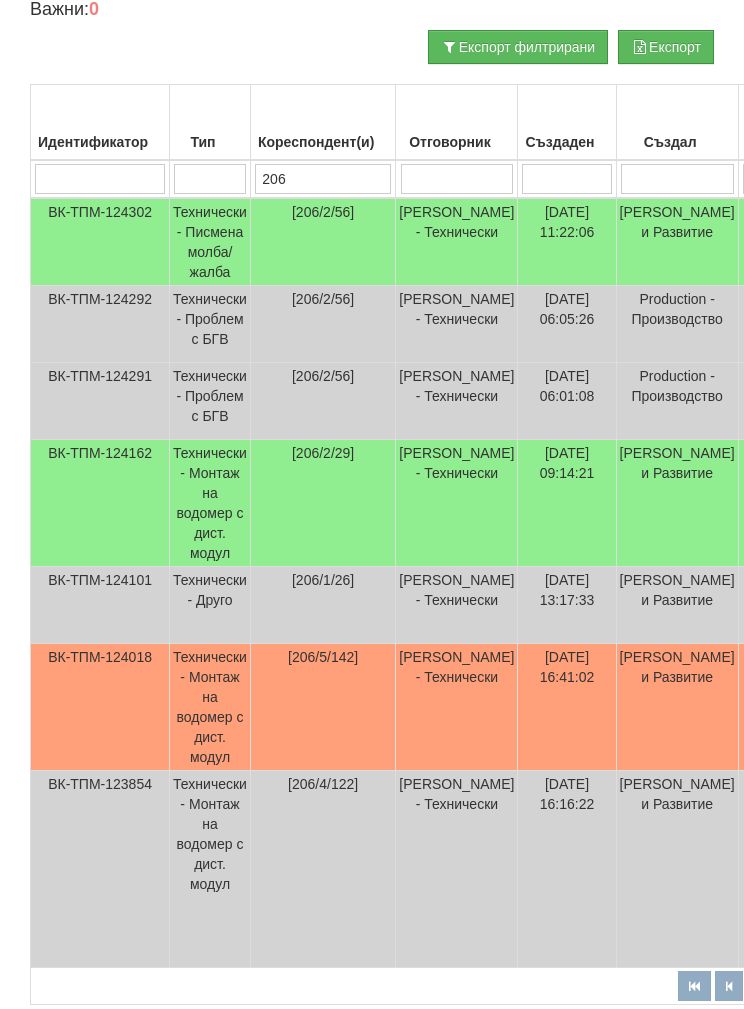 click on "206" at bounding box center (323, 179) 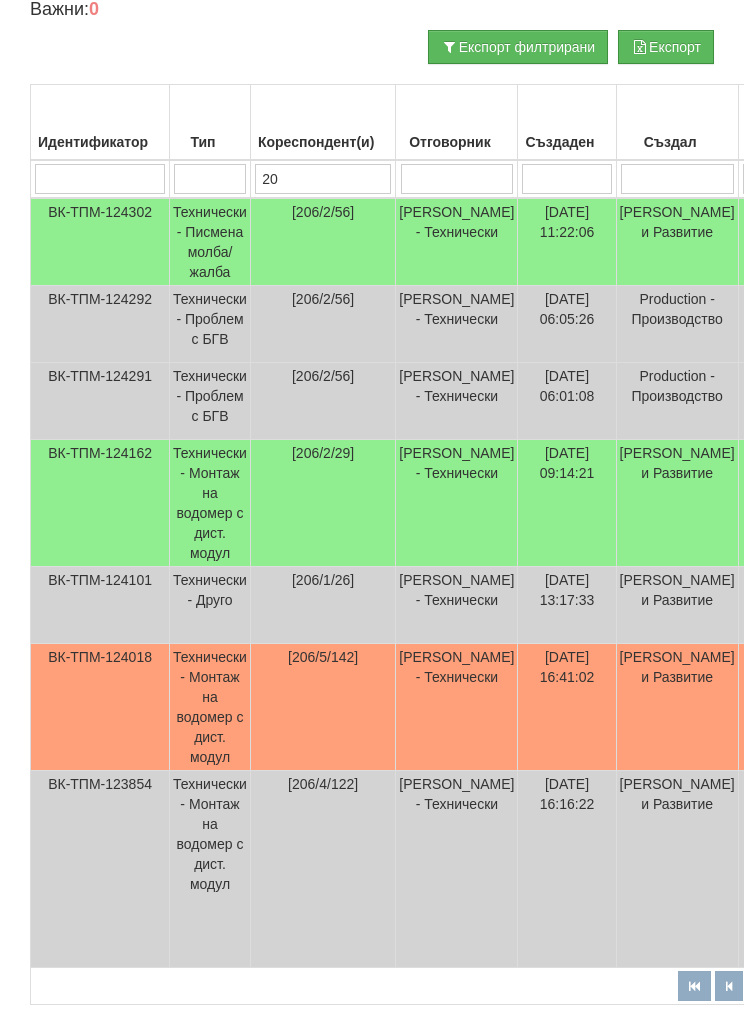 type on "2" 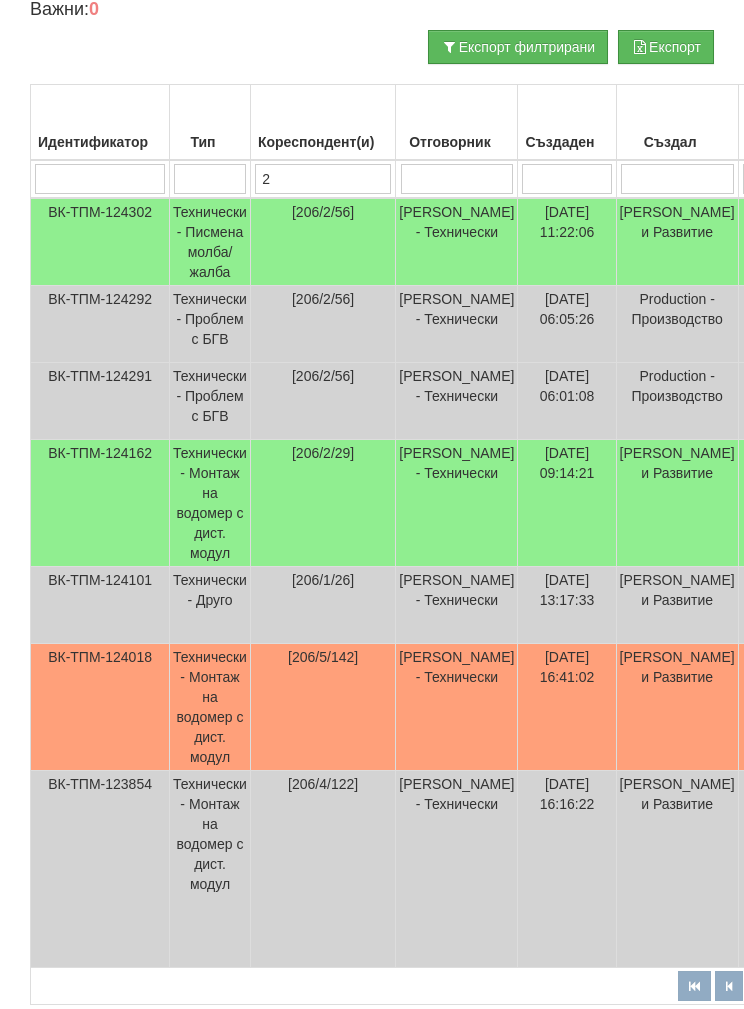 type 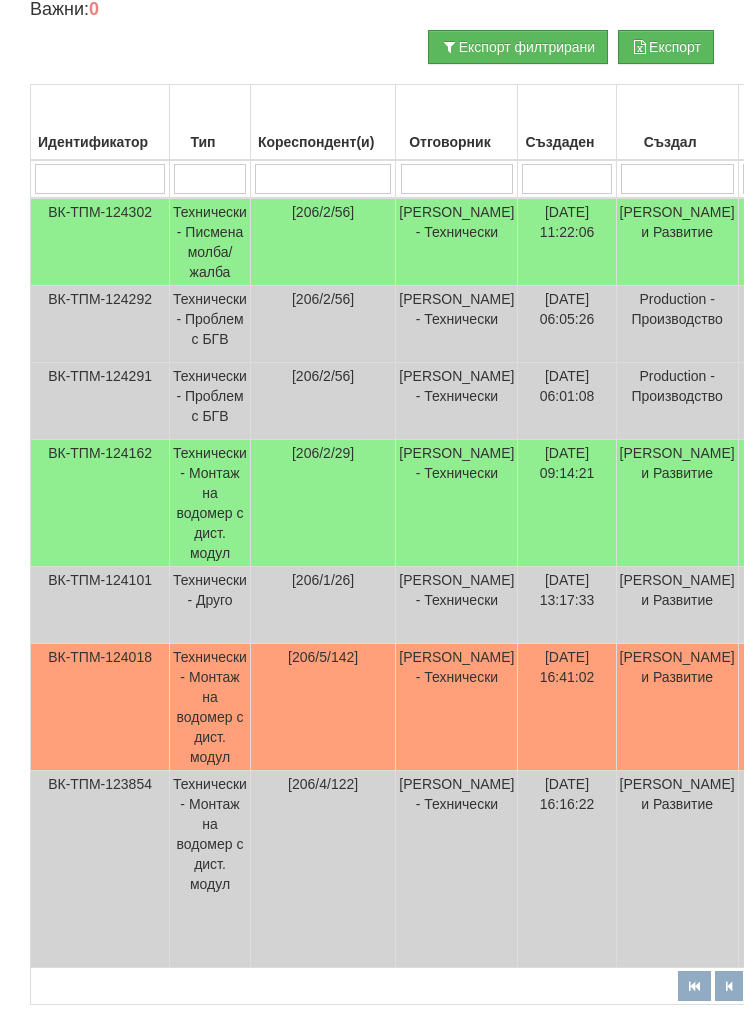 type 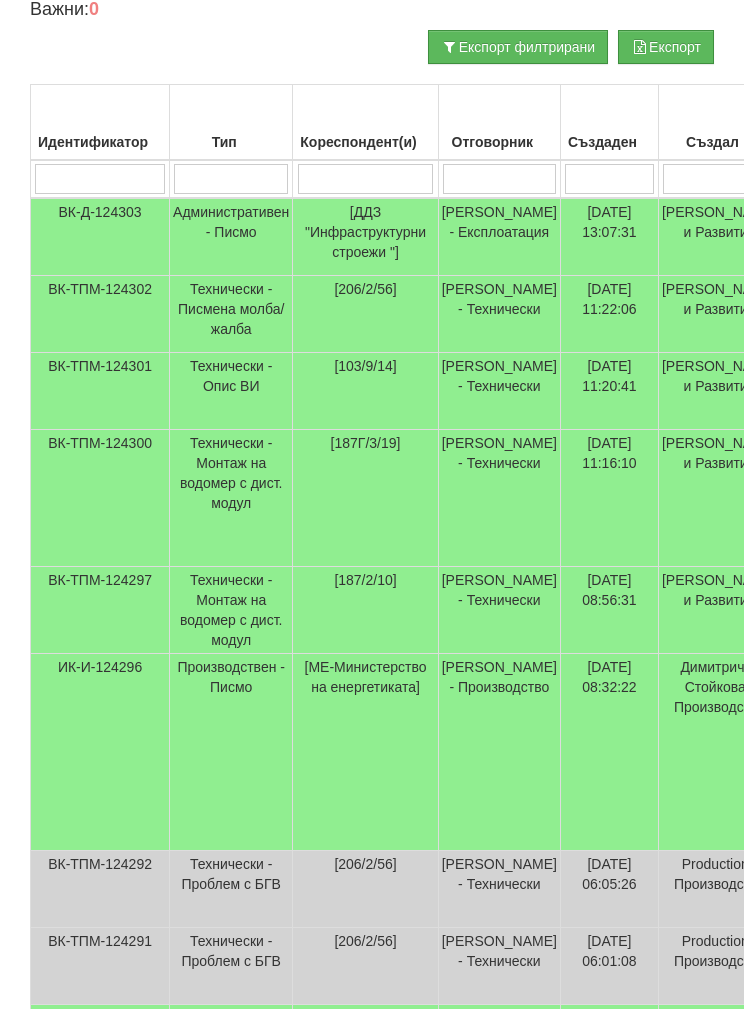 type on "1" 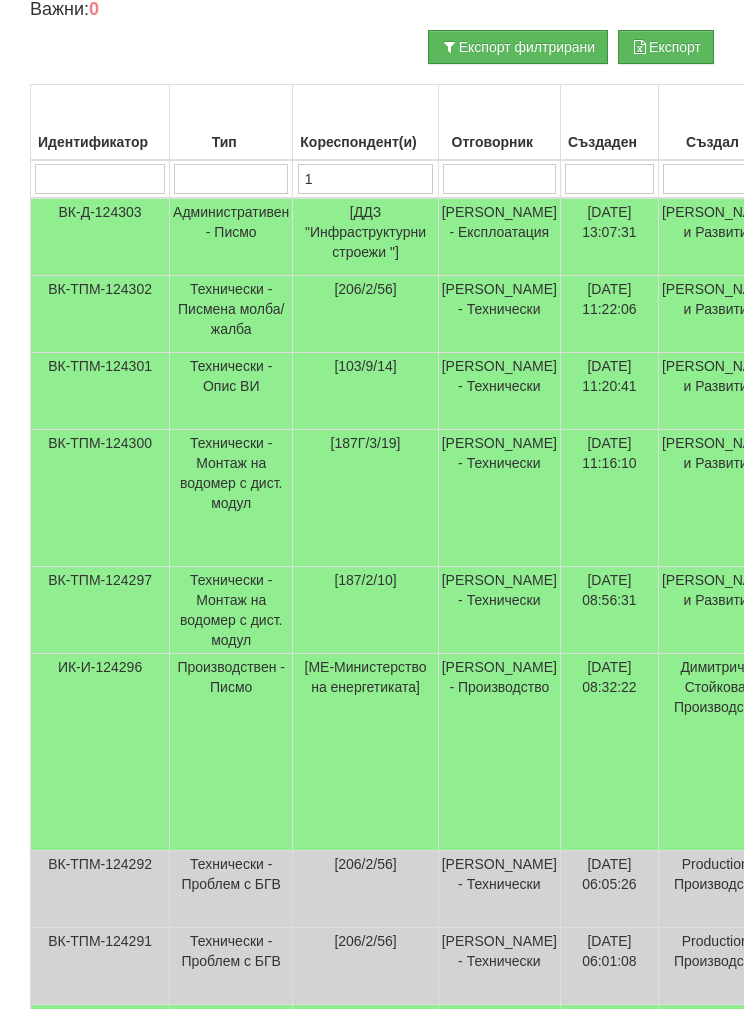 type on "1" 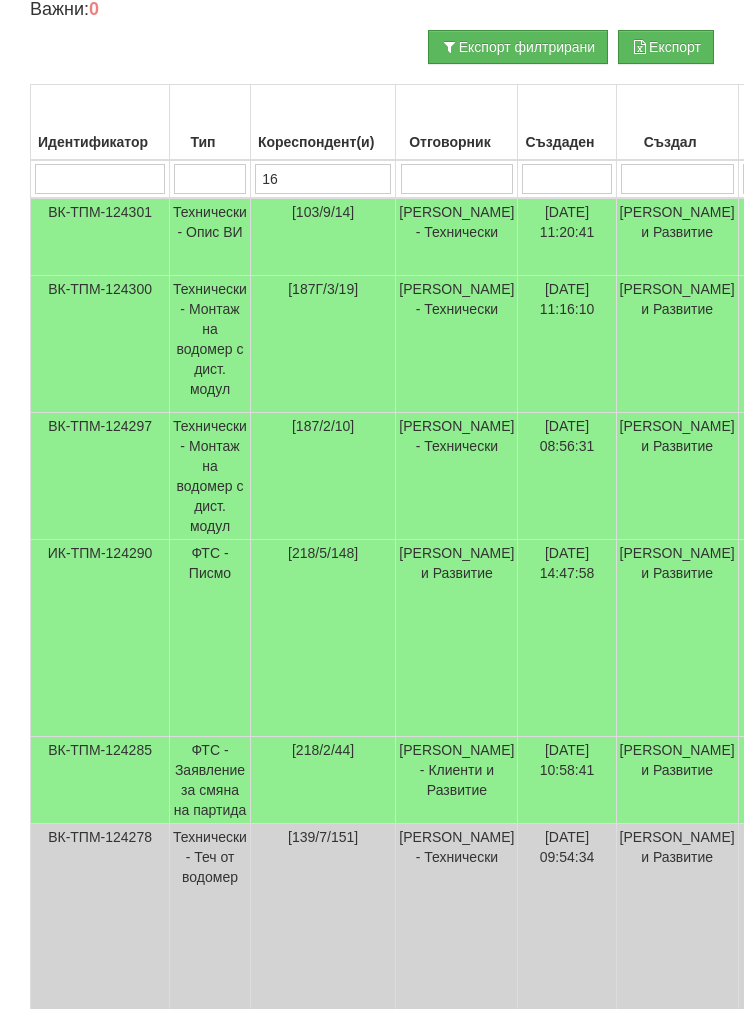 type on "16" 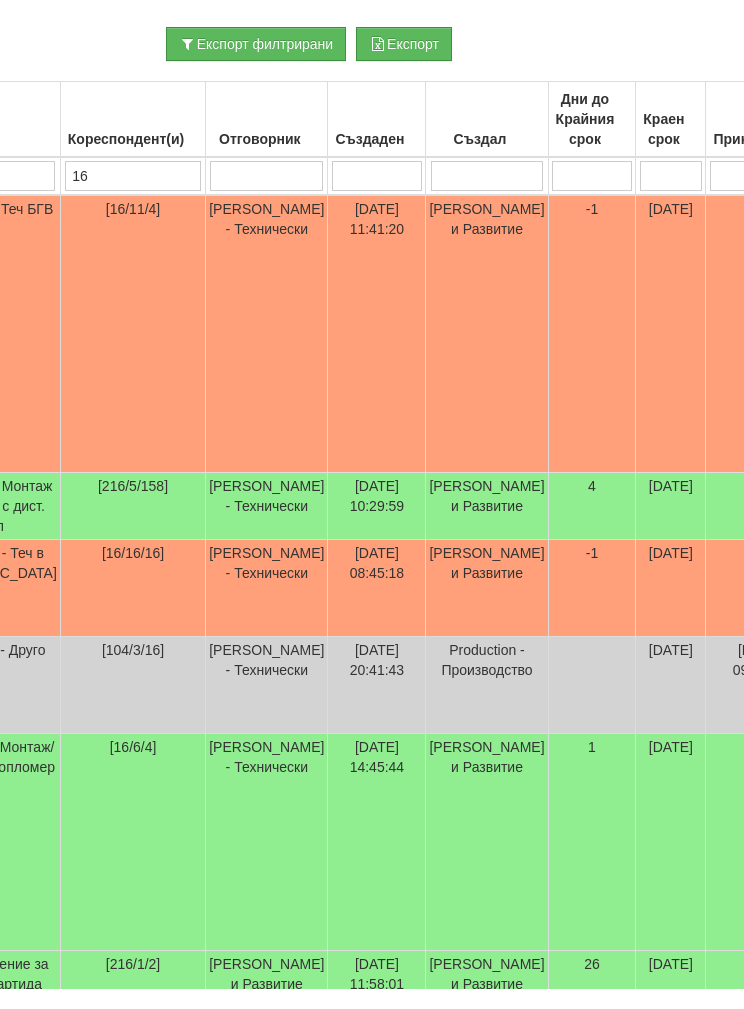 scroll, scrollTop: 369, scrollLeft: 255, axis: both 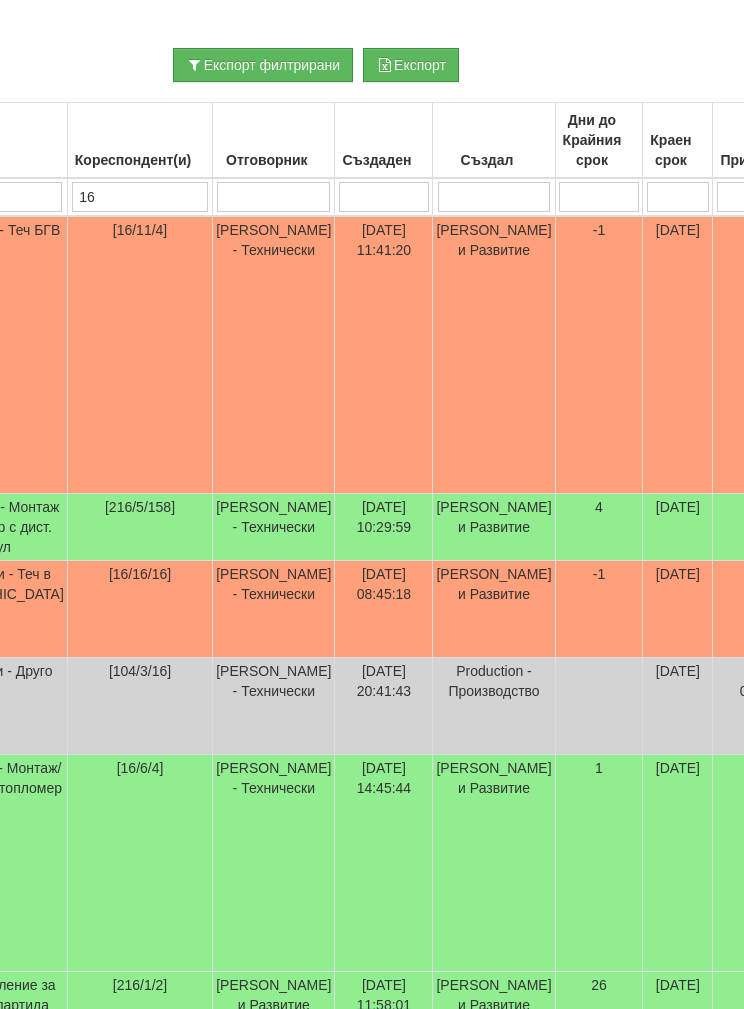 type on "16" 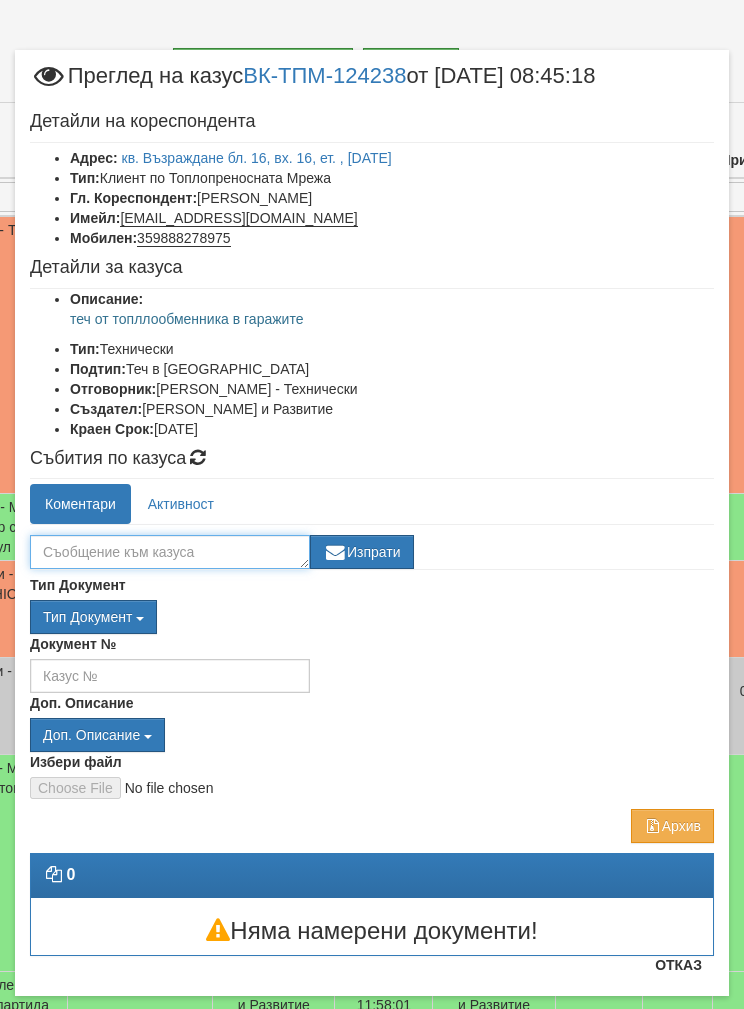click at bounding box center (170, 552) 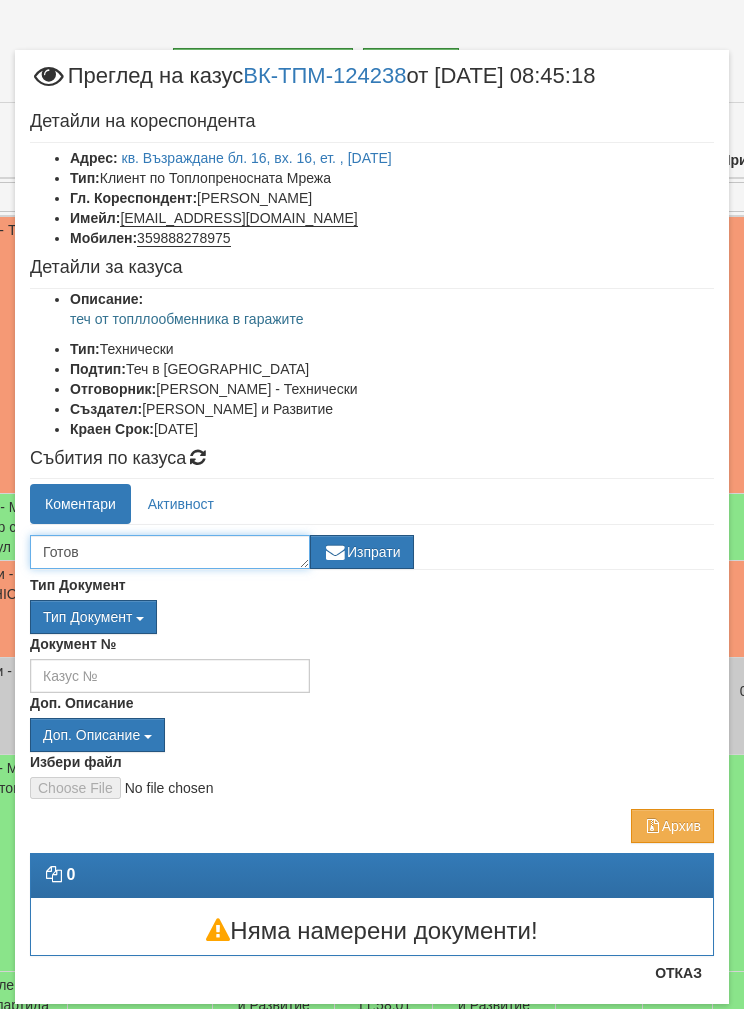 type on "Готов" 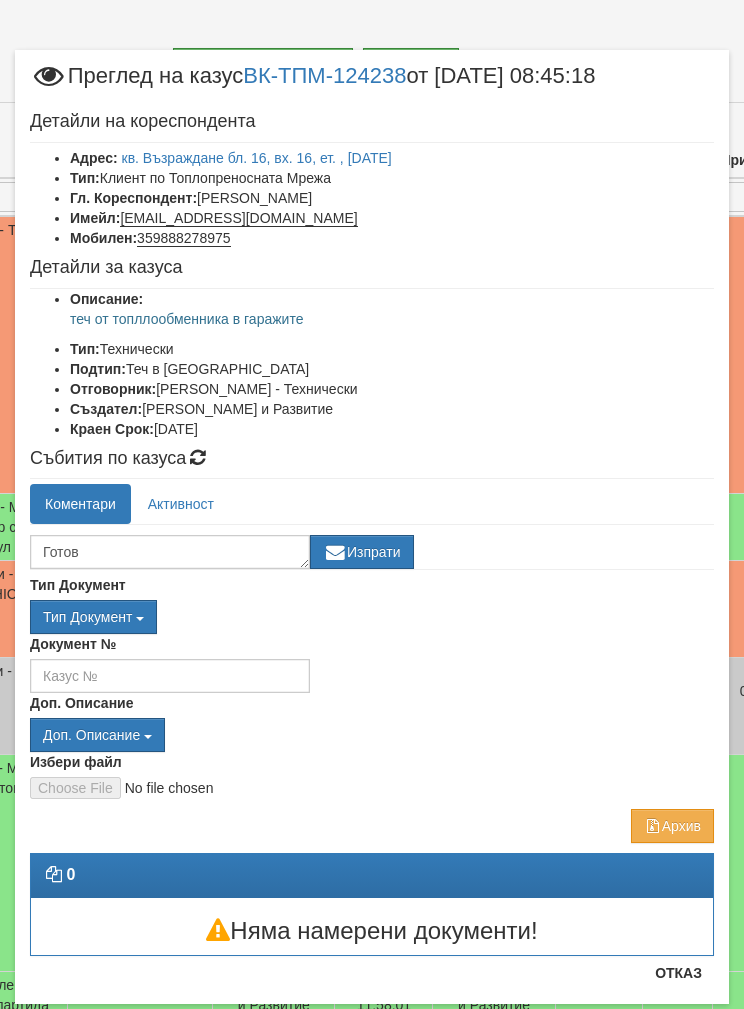 click on "Изпрати" at bounding box center (362, 552) 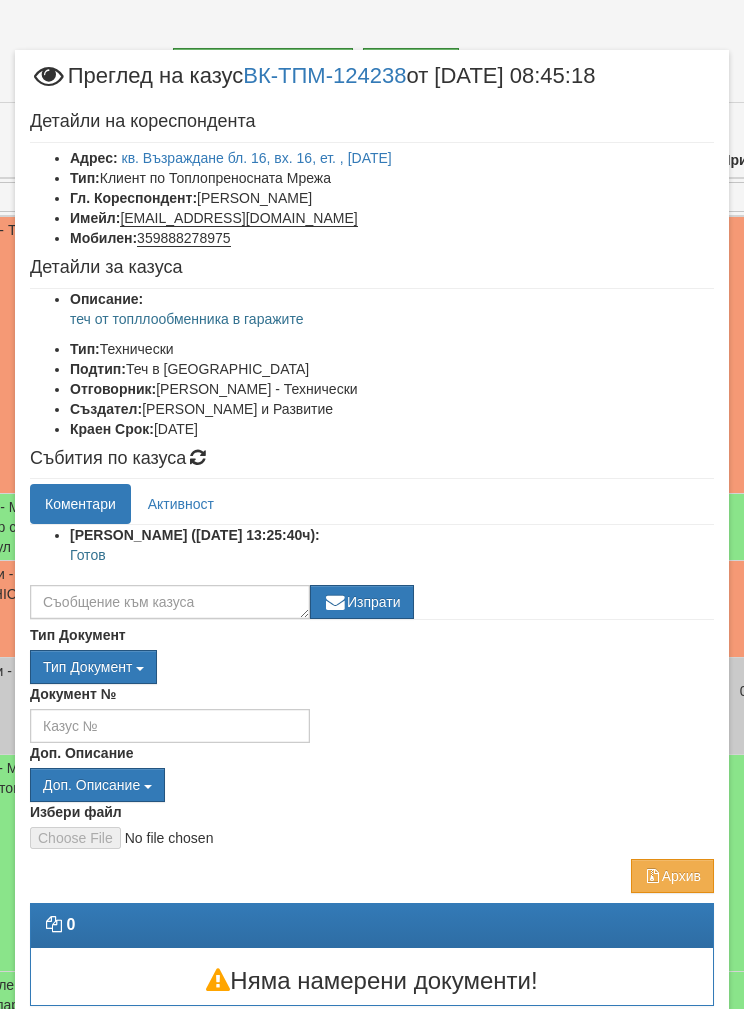 click on "Отказ" at bounding box center [678, 1023] 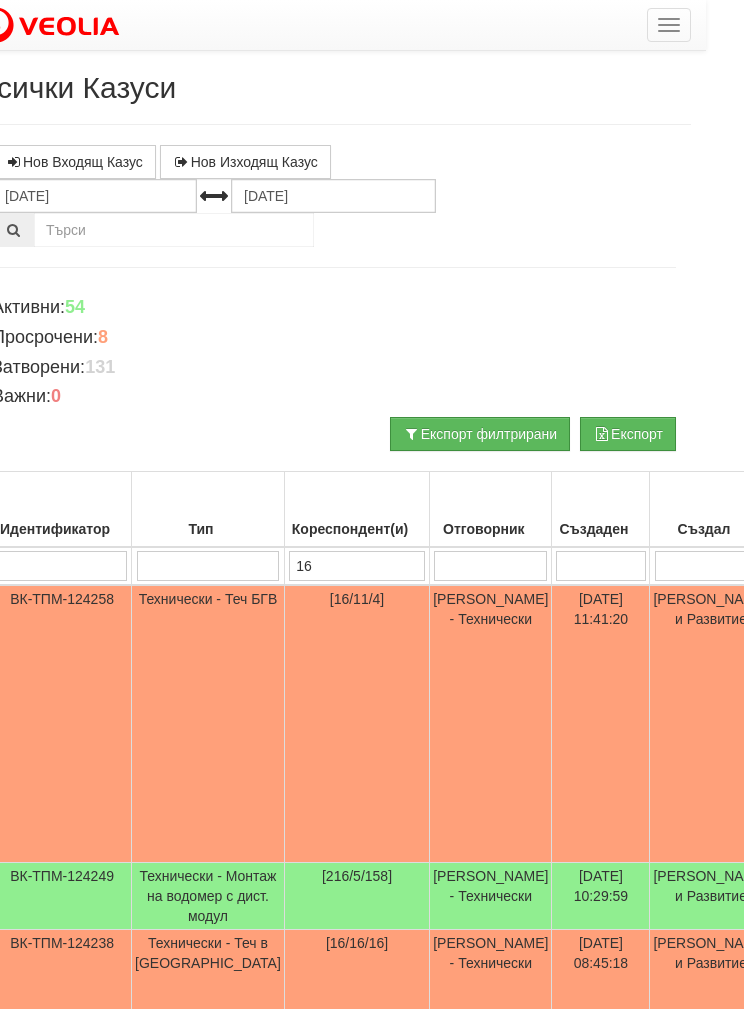scroll, scrollTop: 0, scrollLeft: 40, axis: horizontal 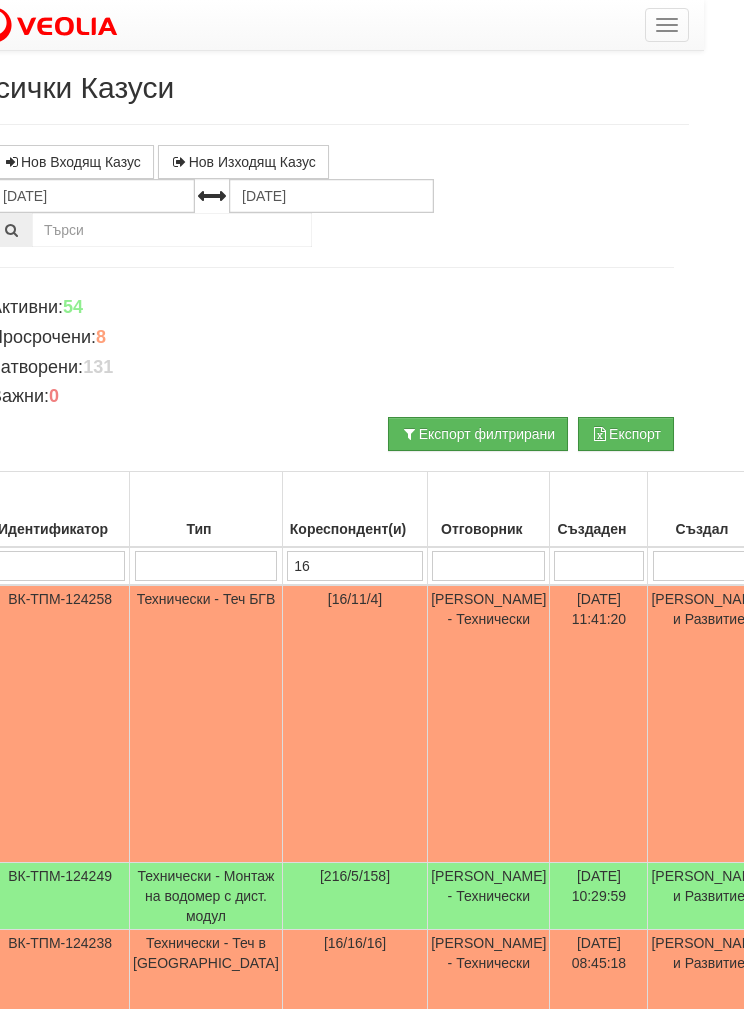 click at bounding box center (667, 25) 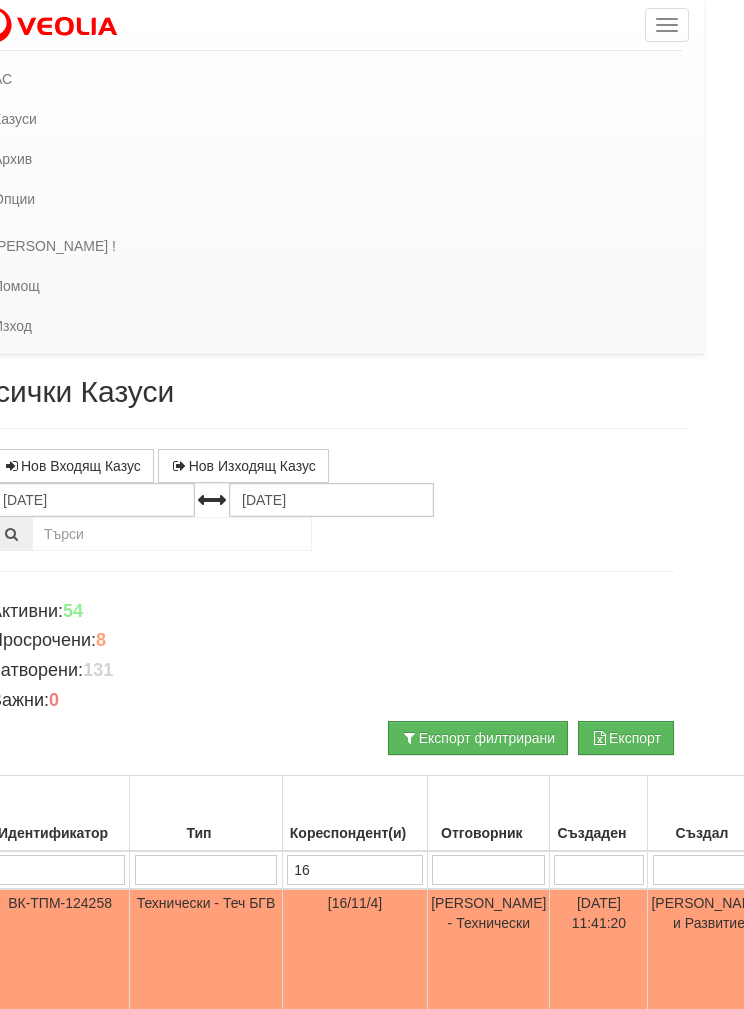 click on "Казуси" at bounding box center [321, 119] 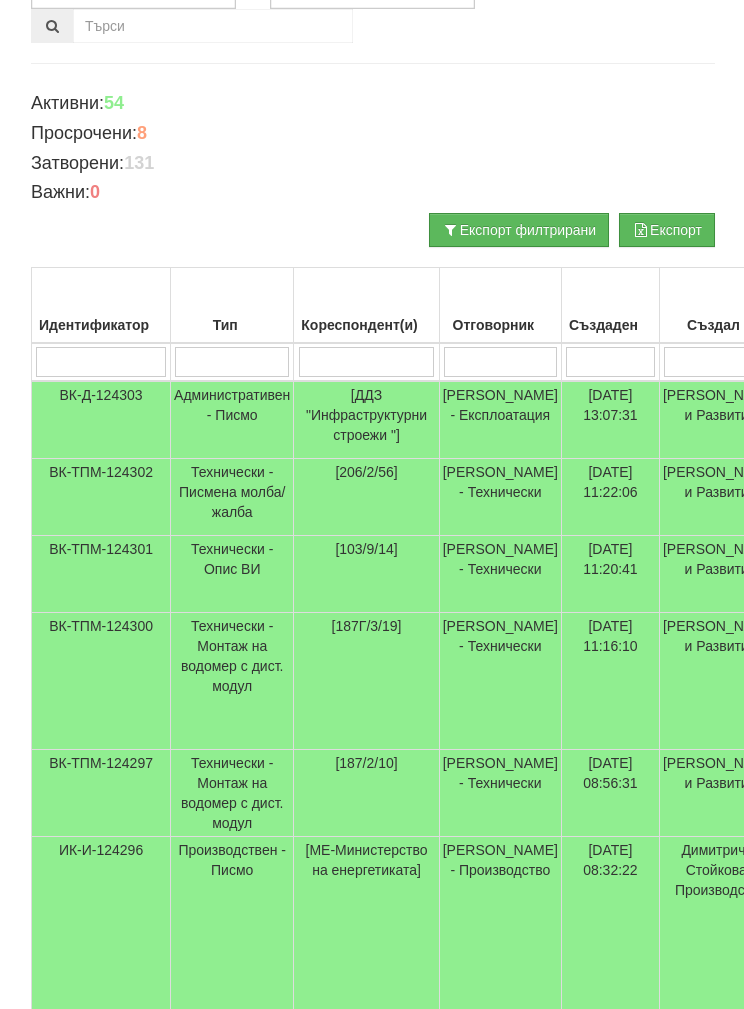 scroll, scrollTop: 204, scrollLeft: 0, axis: vertical 